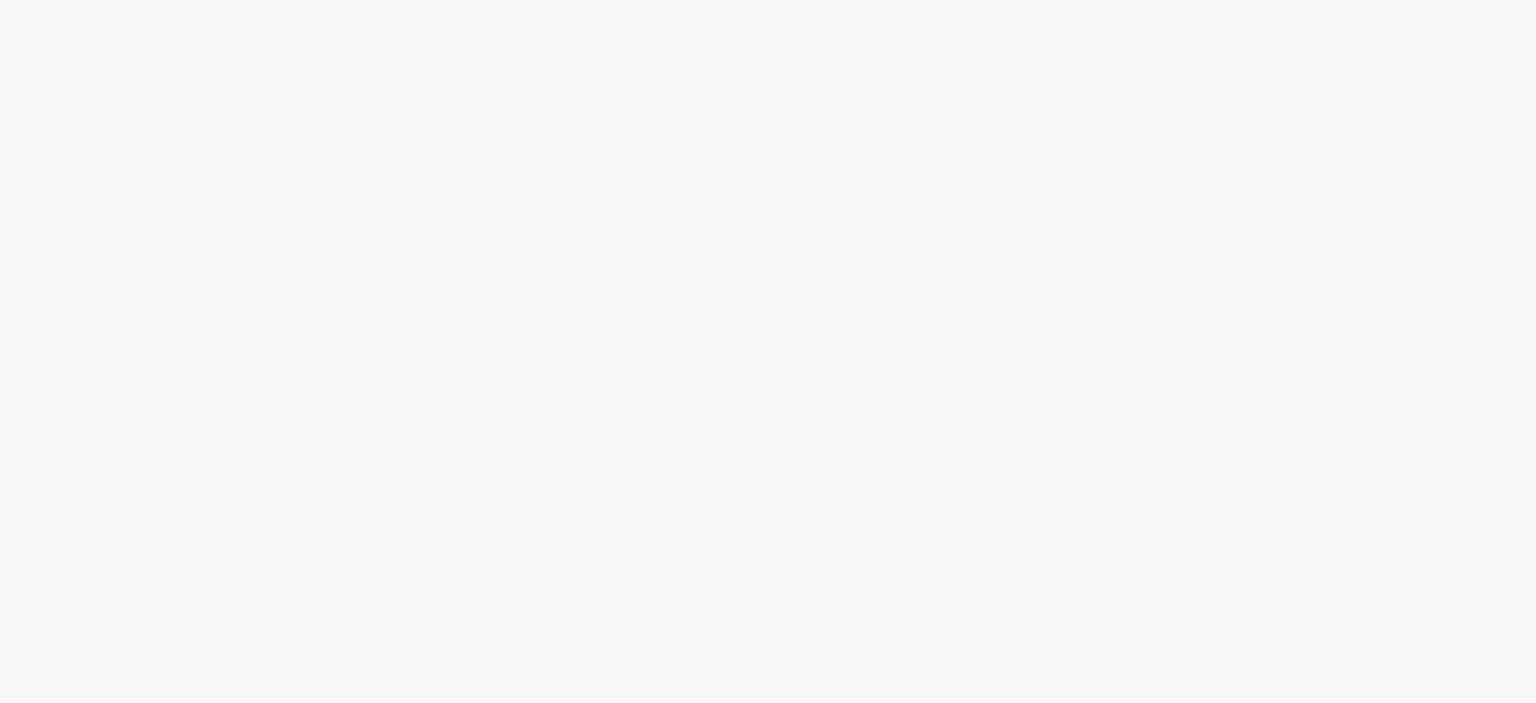 scroll, scrollTop: 0, scrollLeft: 0, axis: both 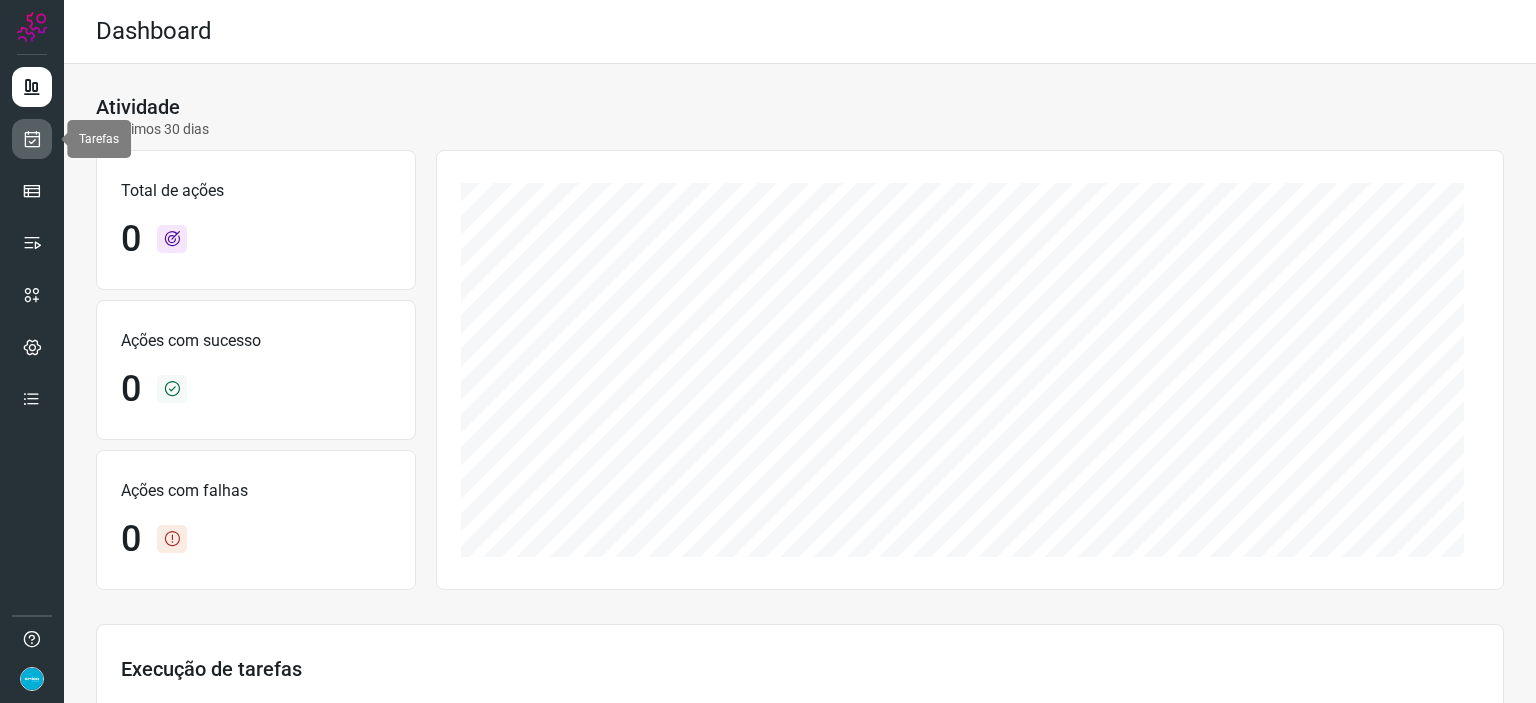click at bounding box center [32, 139] 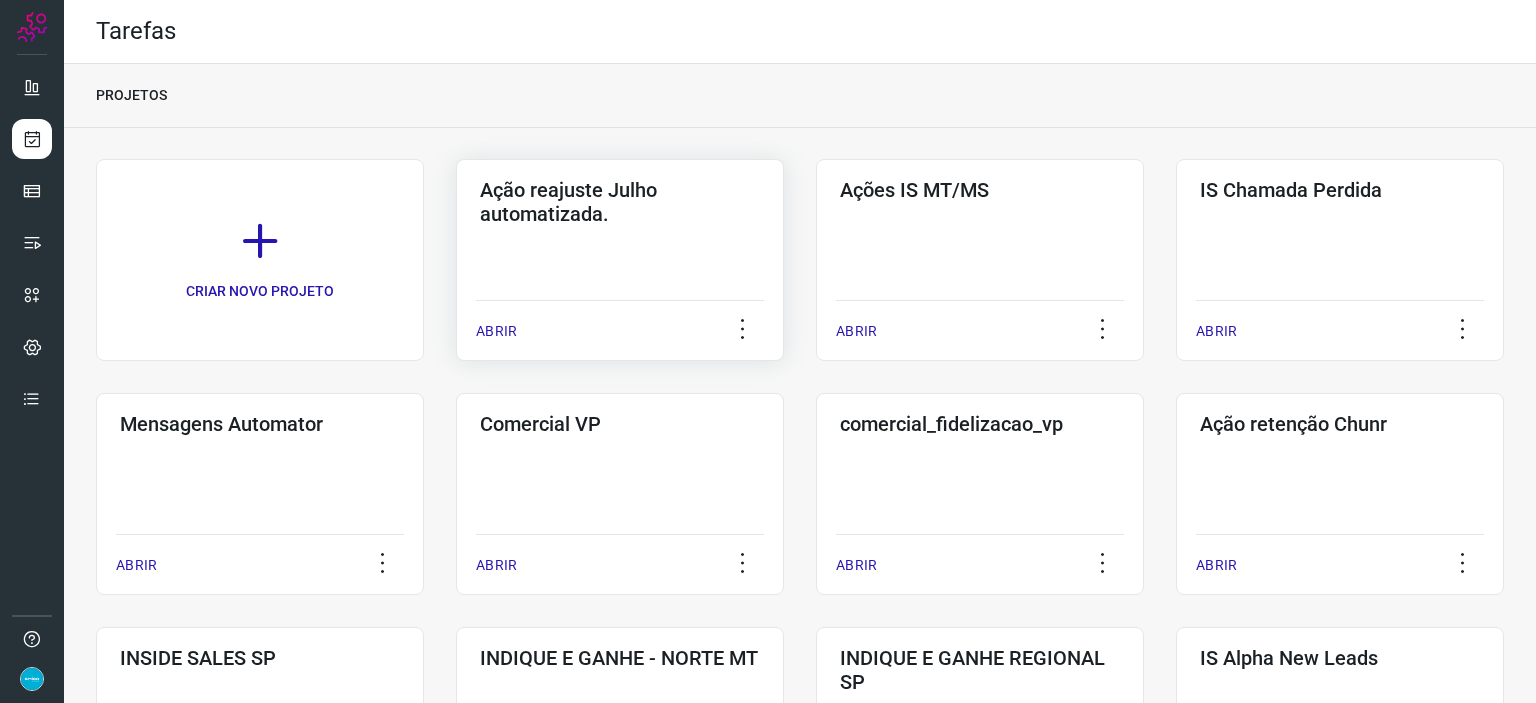 click on "ABRIR" at bounding box center (496, 331) 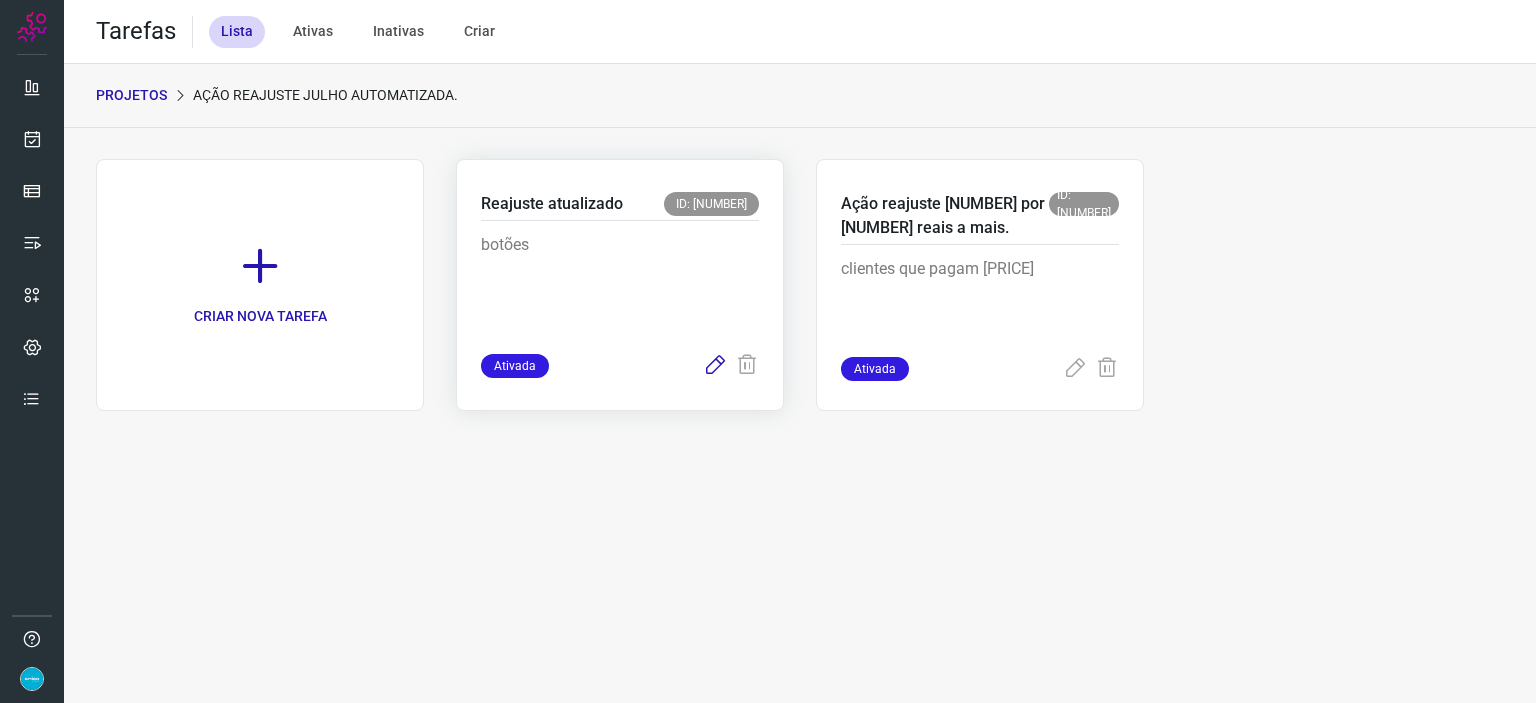 click at bounding box center [715, 366] 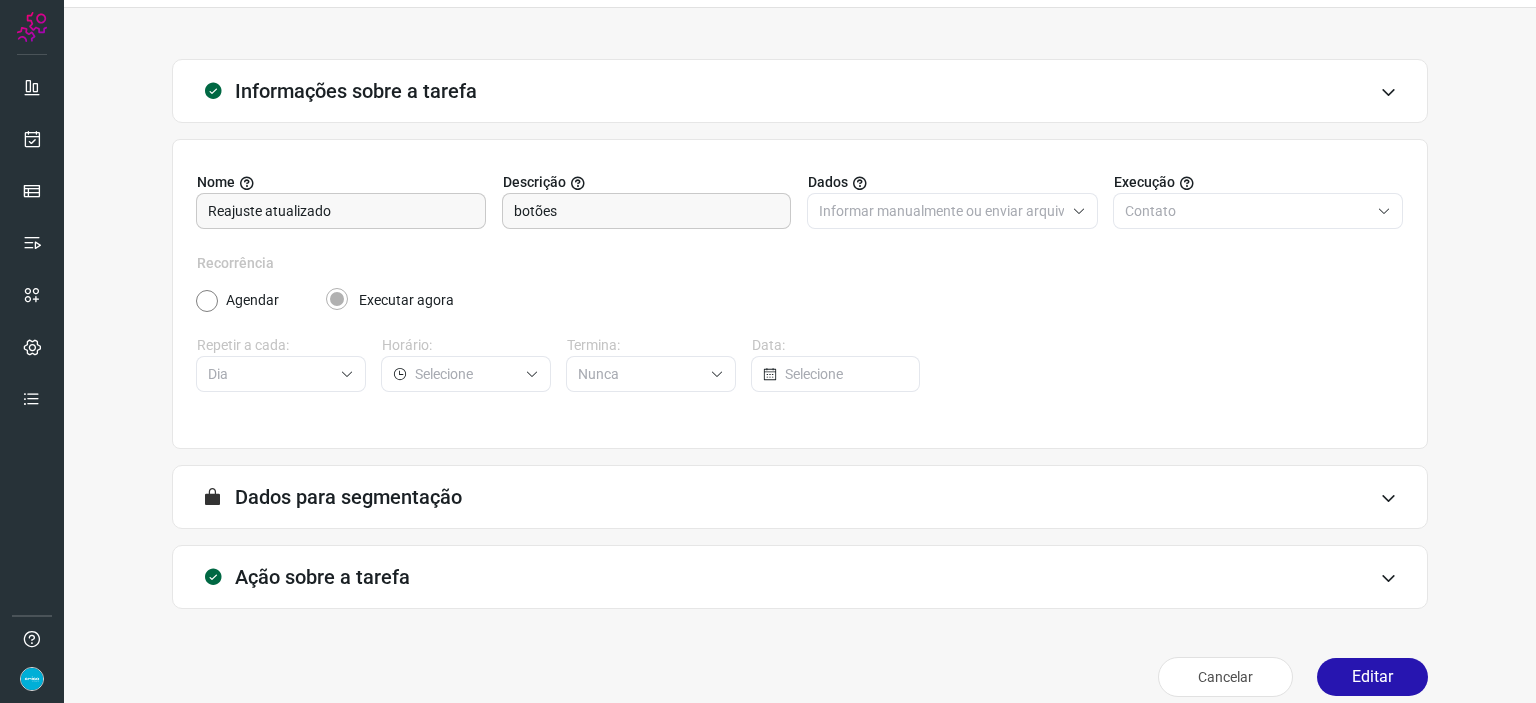 scroll, scrollTop: 77, scrollLeft: 0, axis: vertical 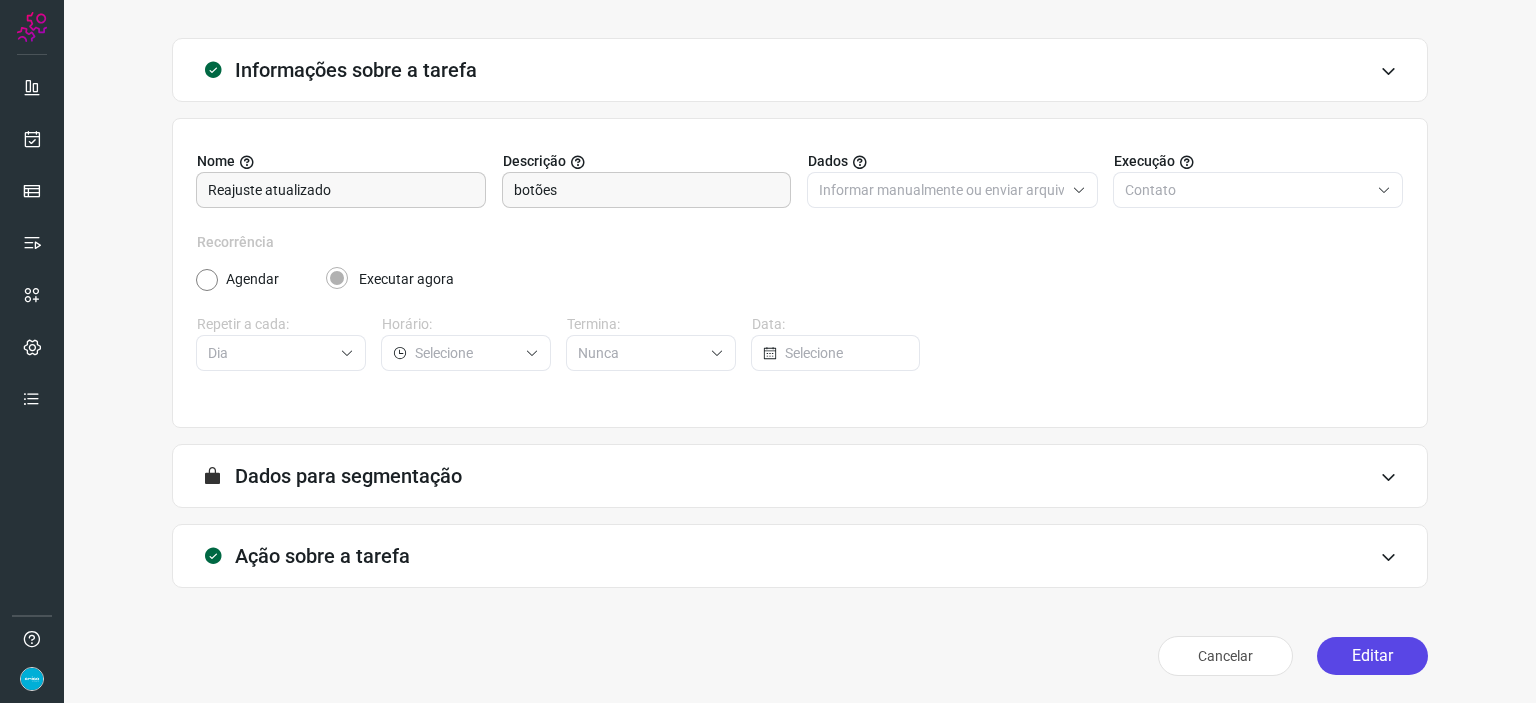 click on "Editar" at bounding box center (1372, 656) 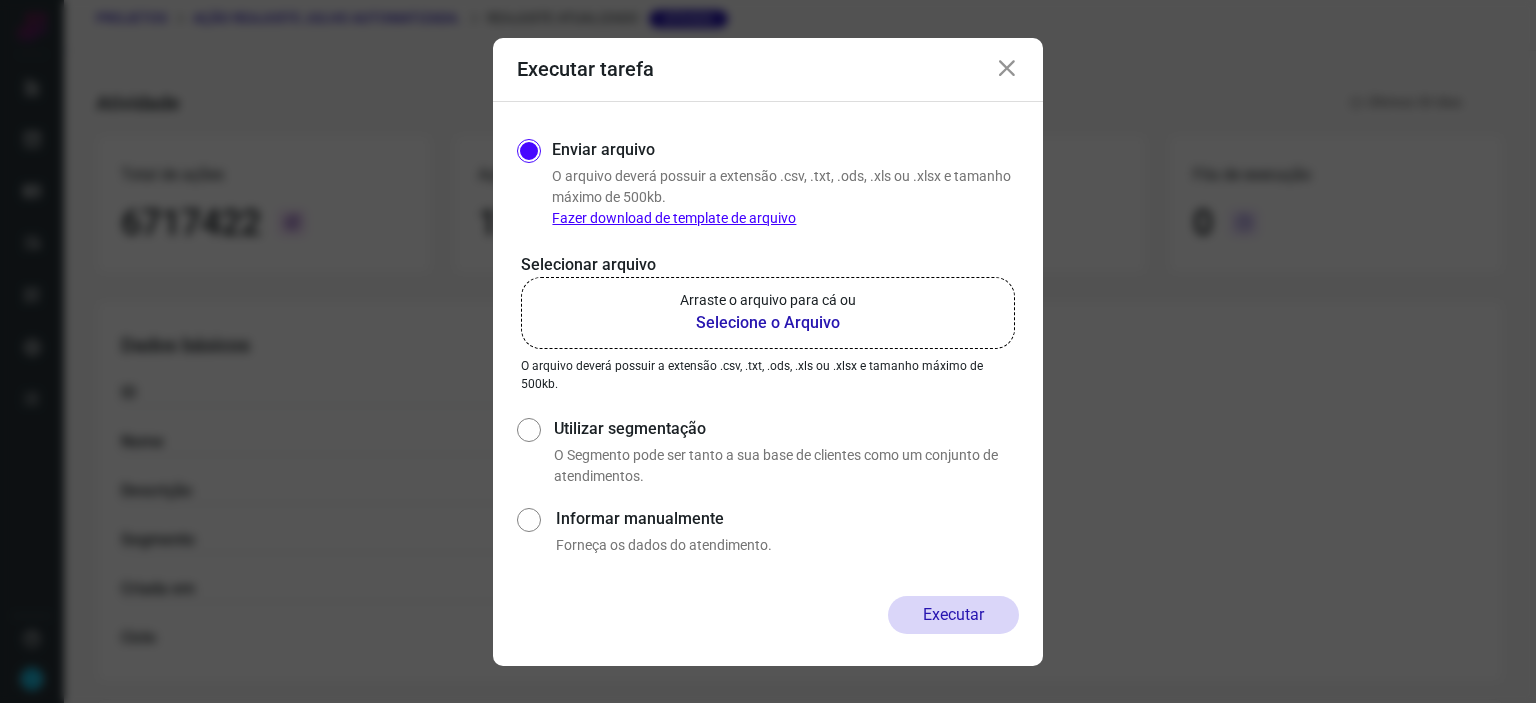 click on "Selecione o Arquivo" at bounding box center [768, 323] 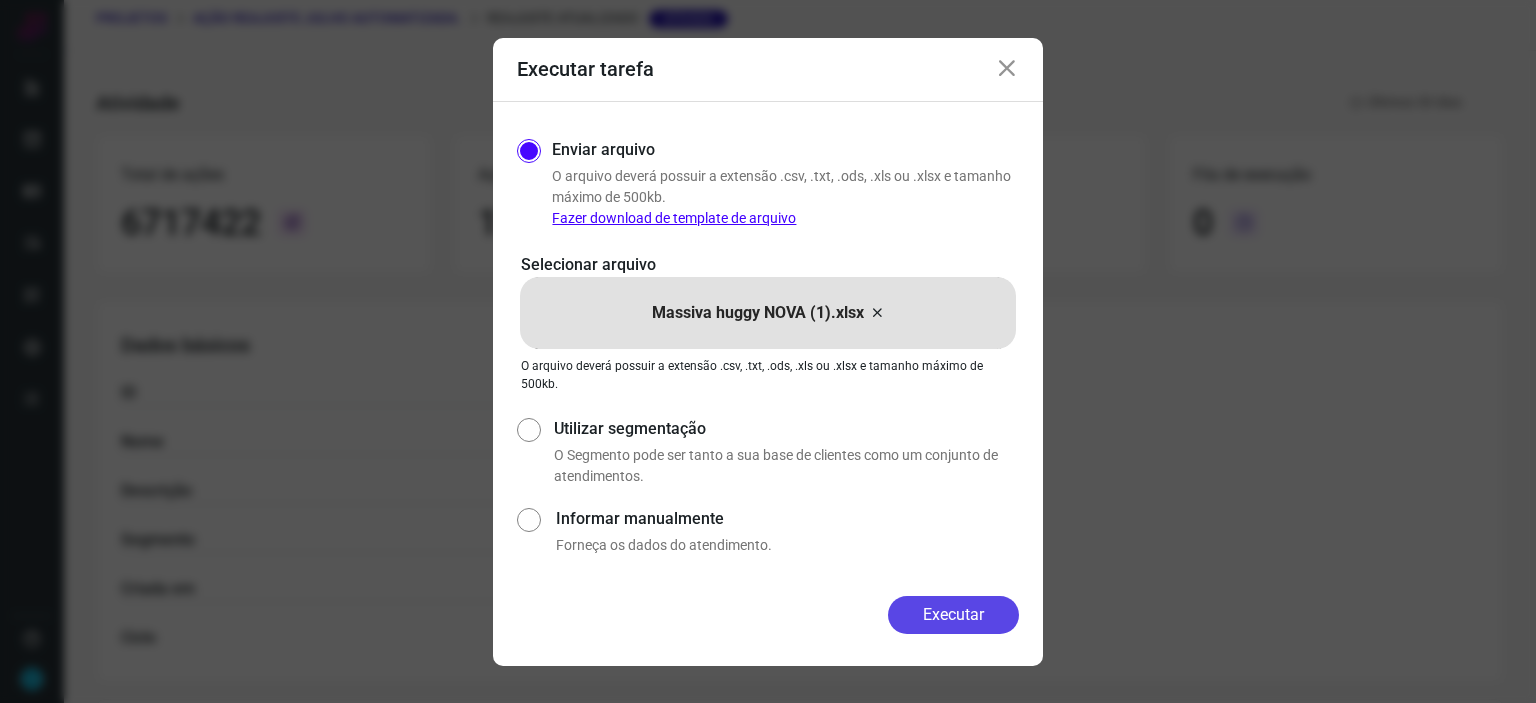 click on "Executar" at bounding box center [953, 615] 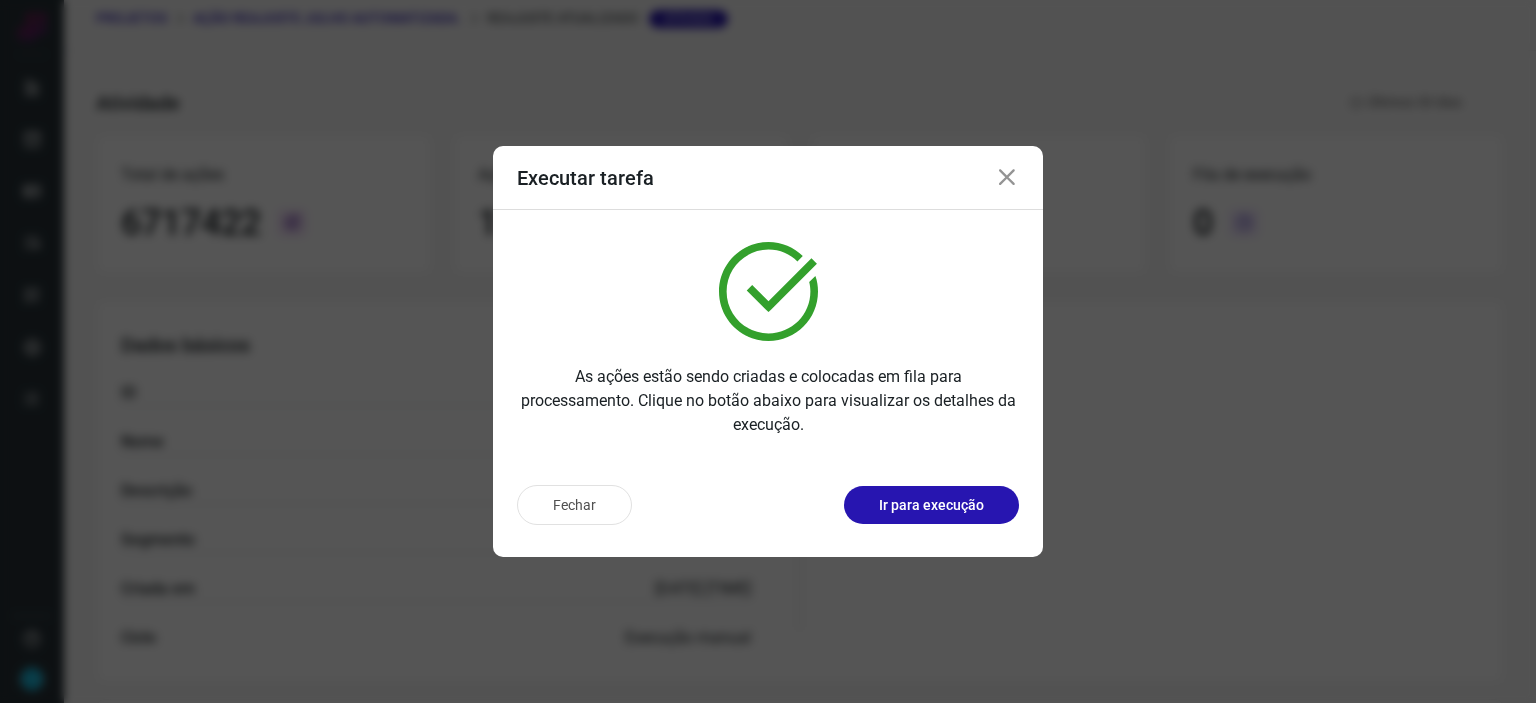 click at bounding box center (1007, 178) 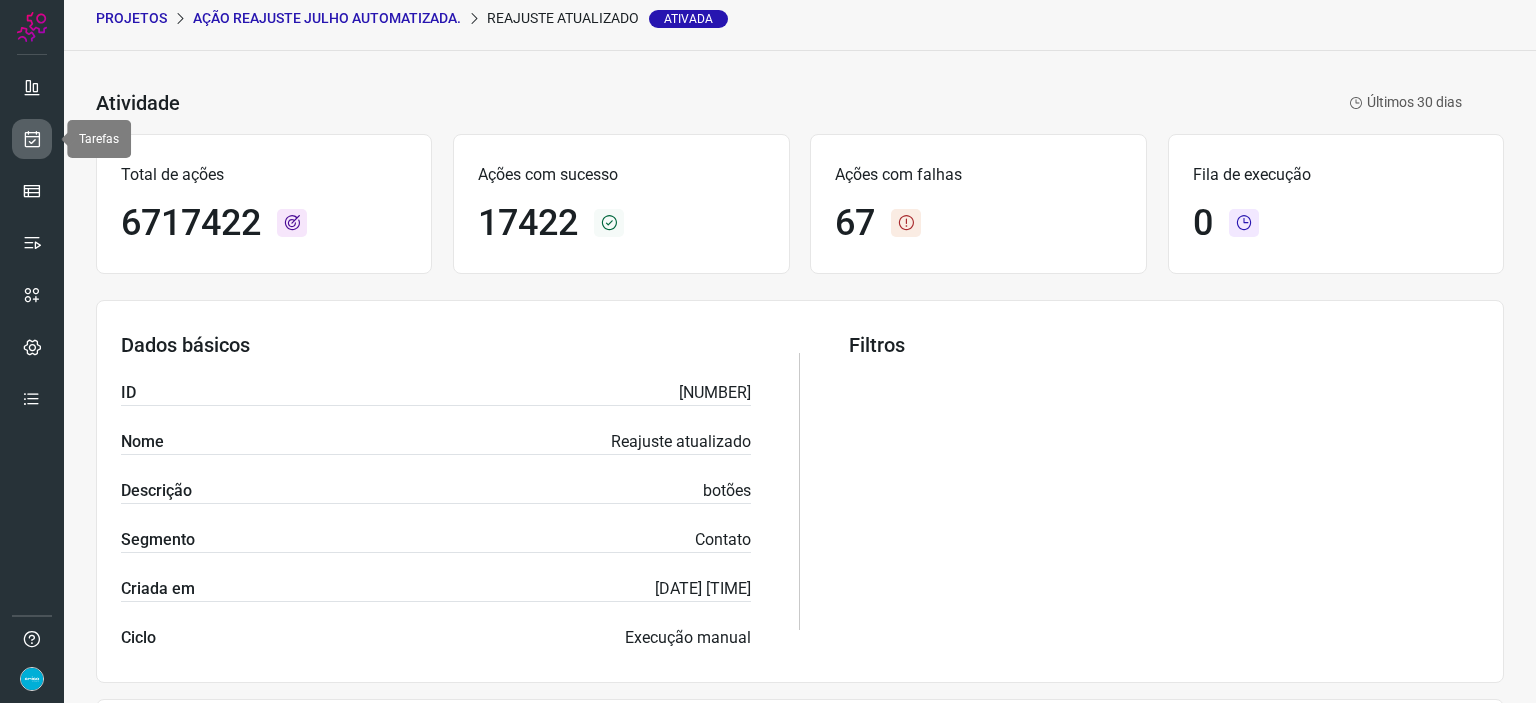 click at bounding box center [32, 139] 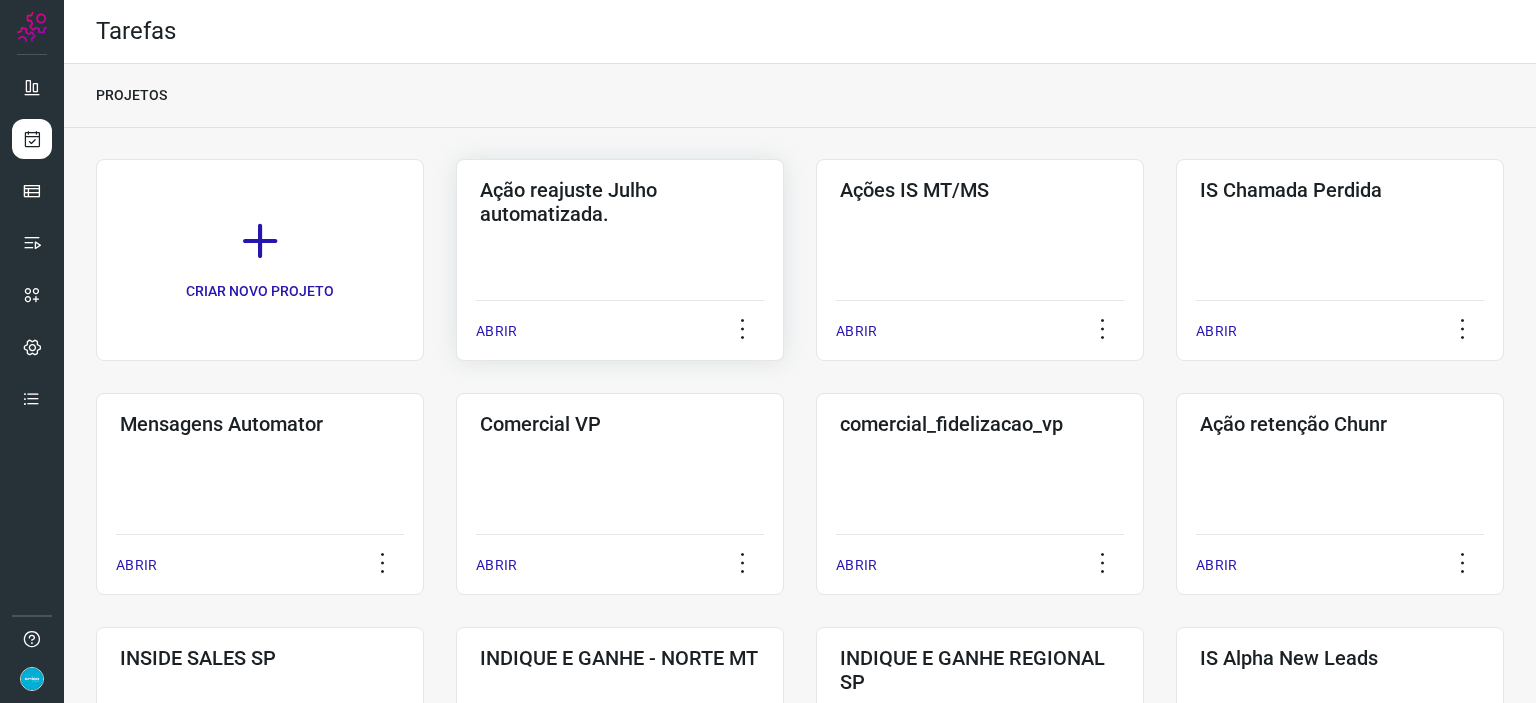 click on "ABRIR" at bounding box center (496, 331) 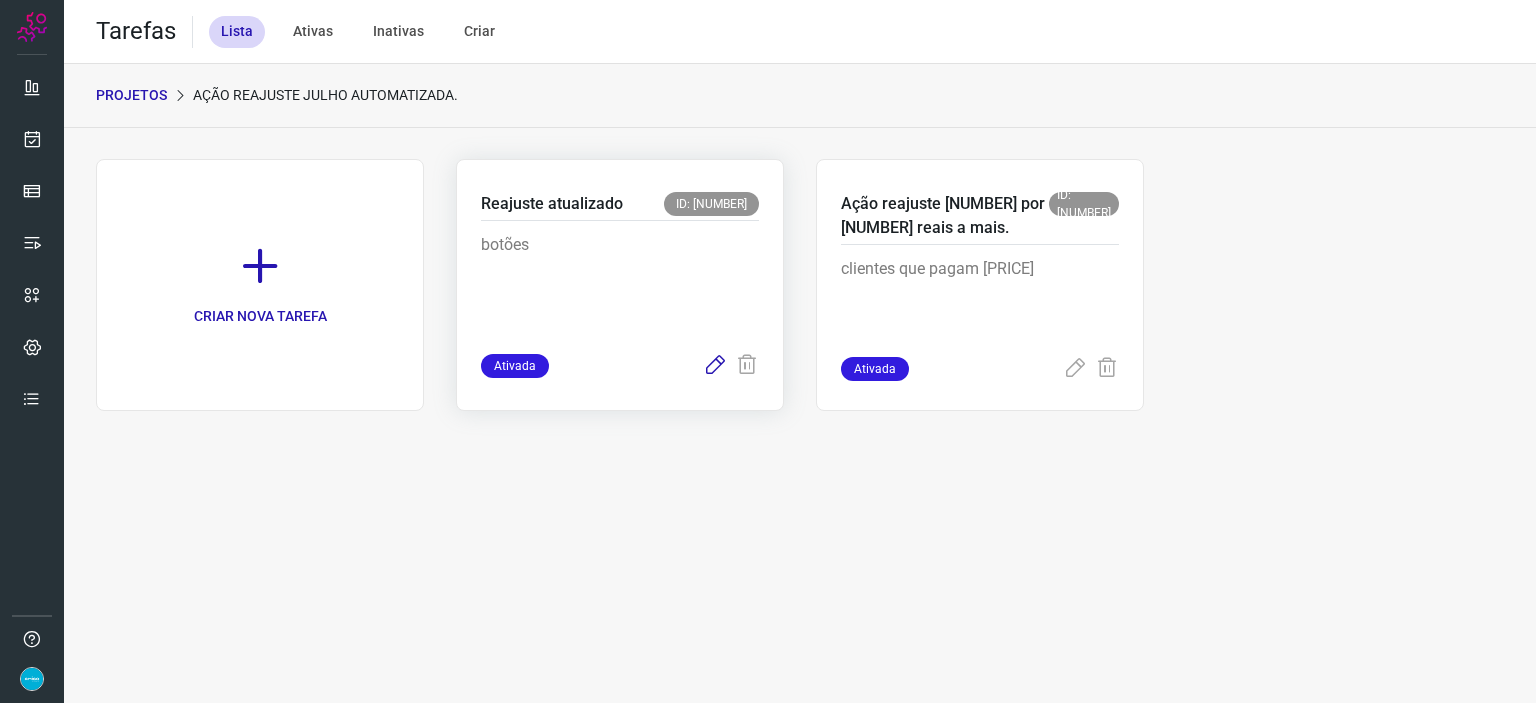 click at bounding box center (715, 366) 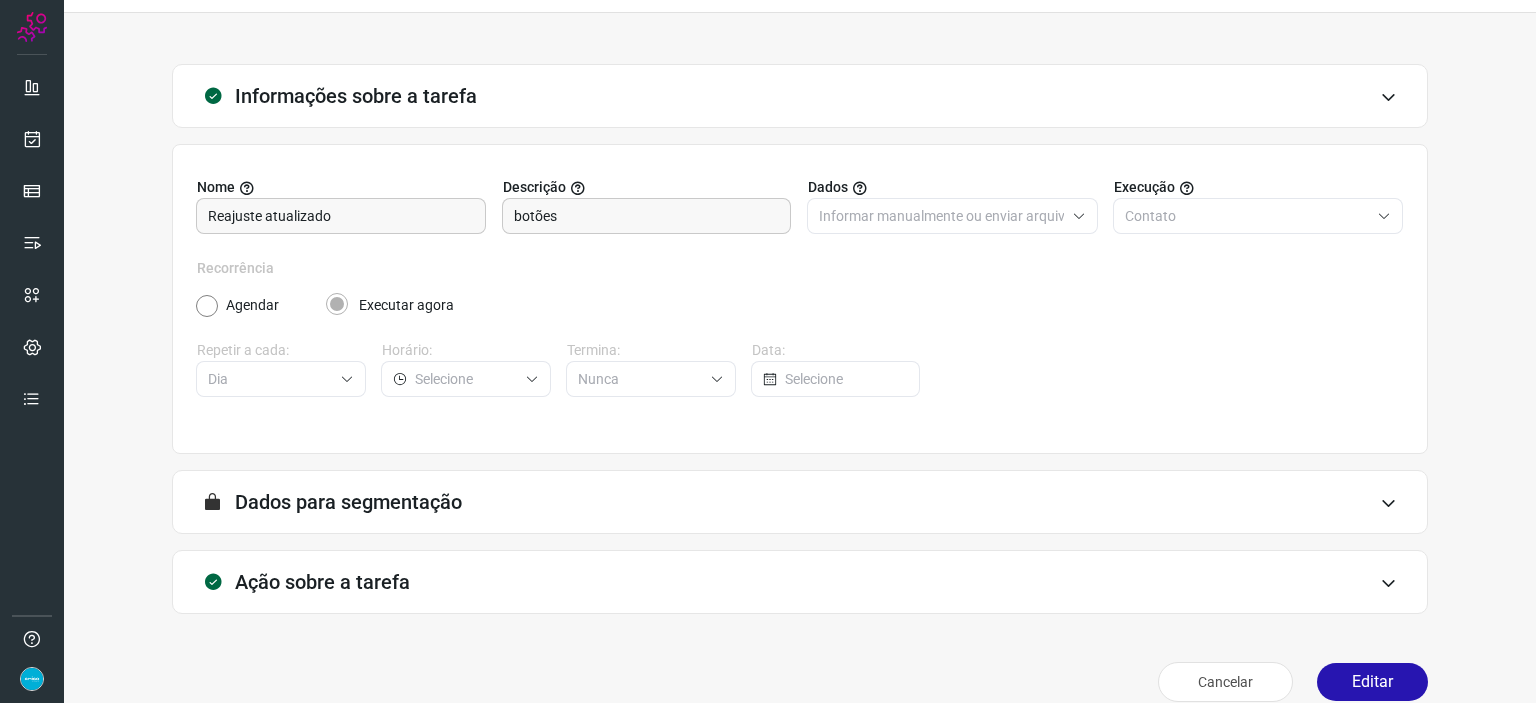 scroll, scrollTop: 77, scrollLeft: 0, axis: vertical 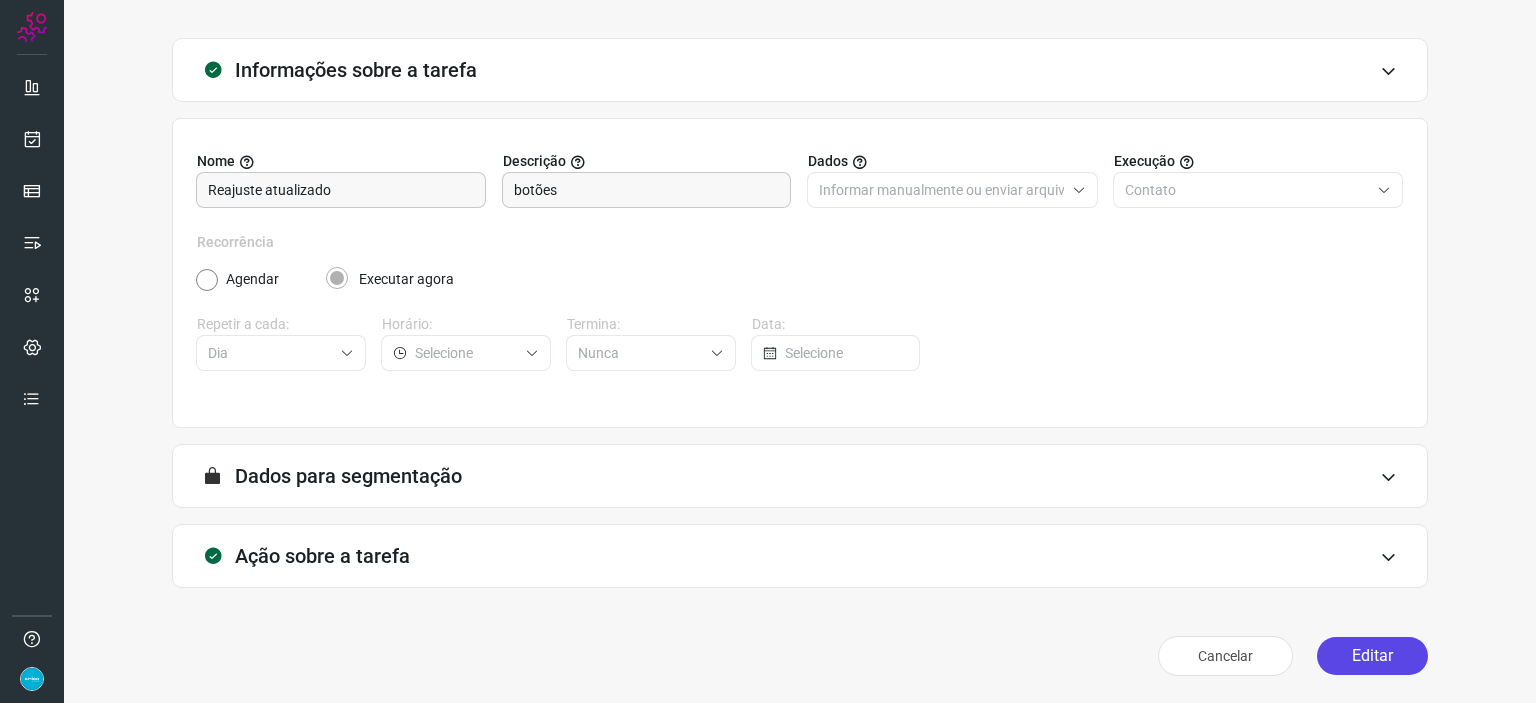 click on "Editar" at bounding box center (1372, 656) 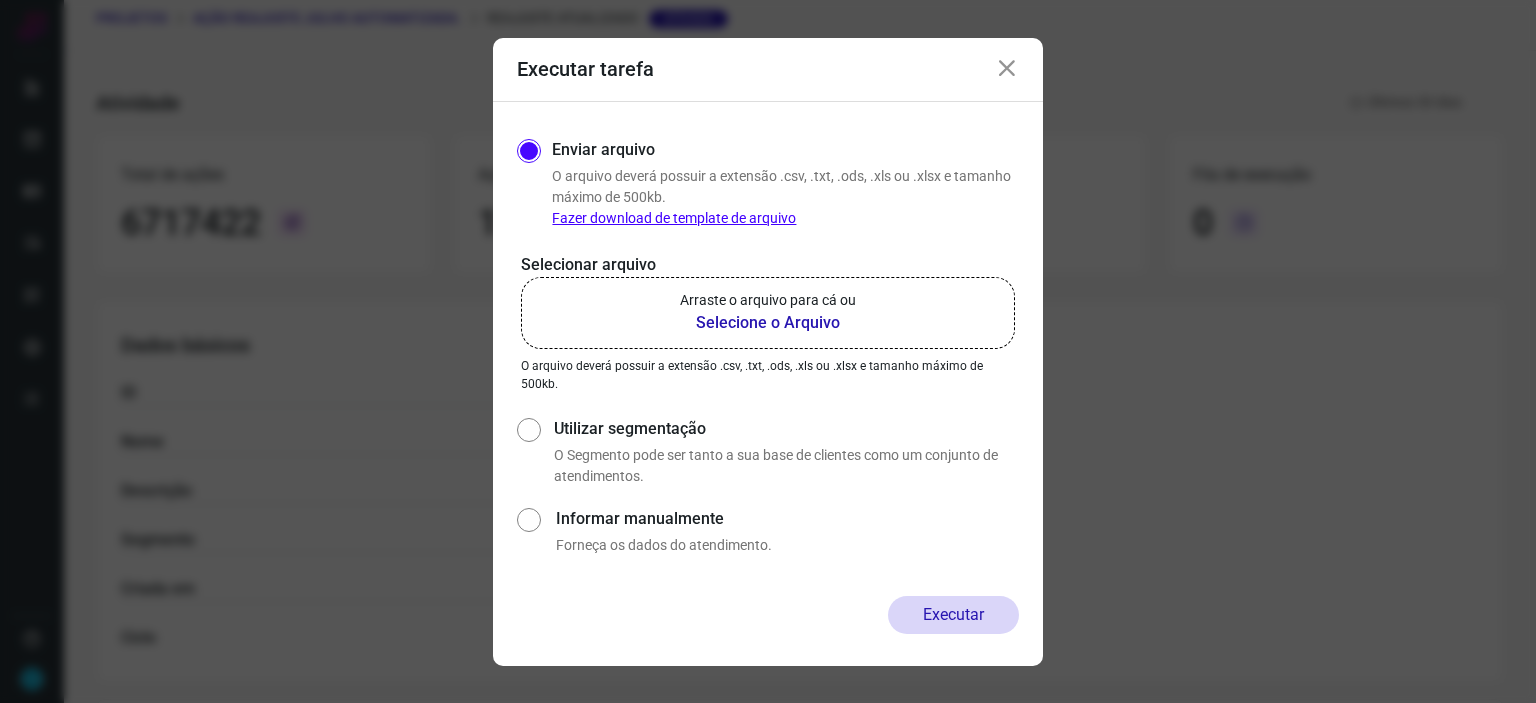 click on "Selecione o Arquivo" at bounding box center [768, 323] 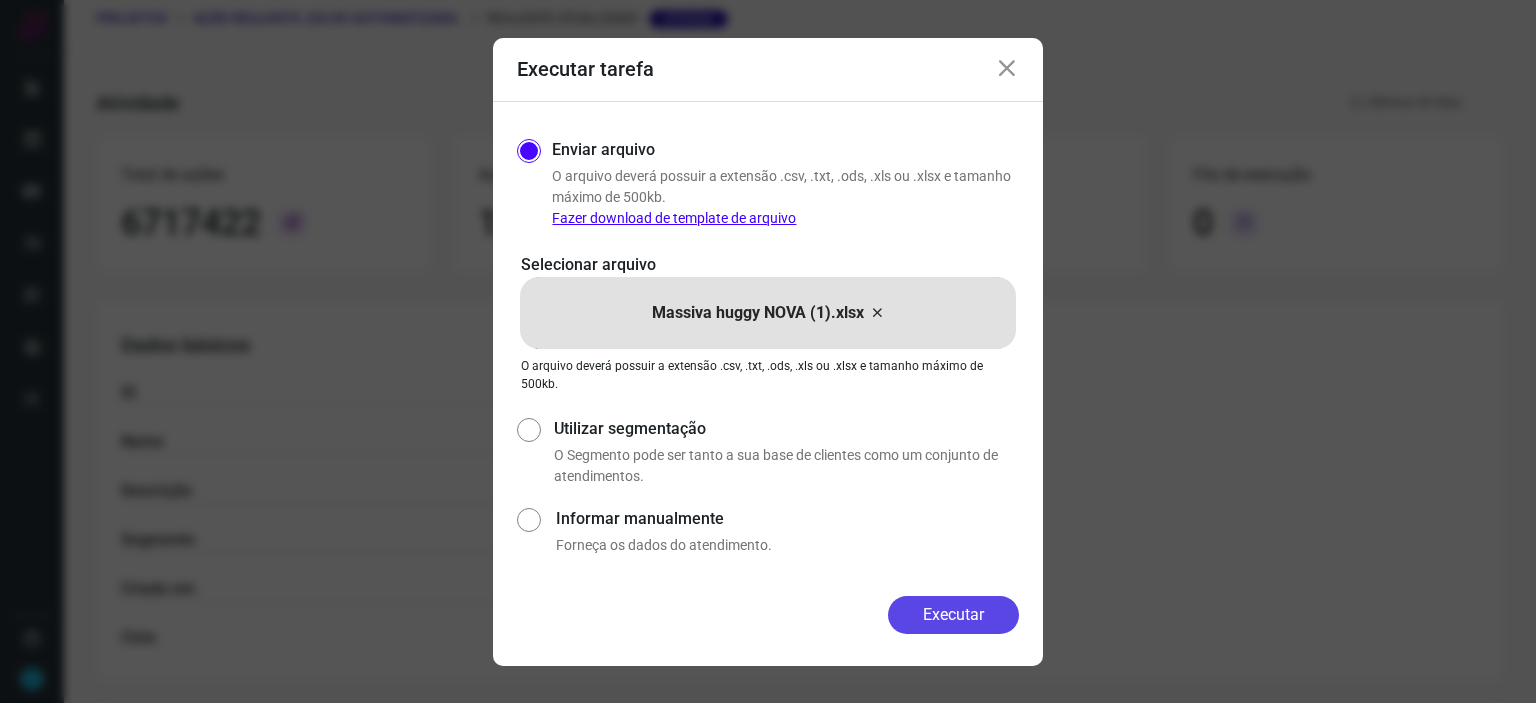 click on "Executar" at bounding box center [953, 615] 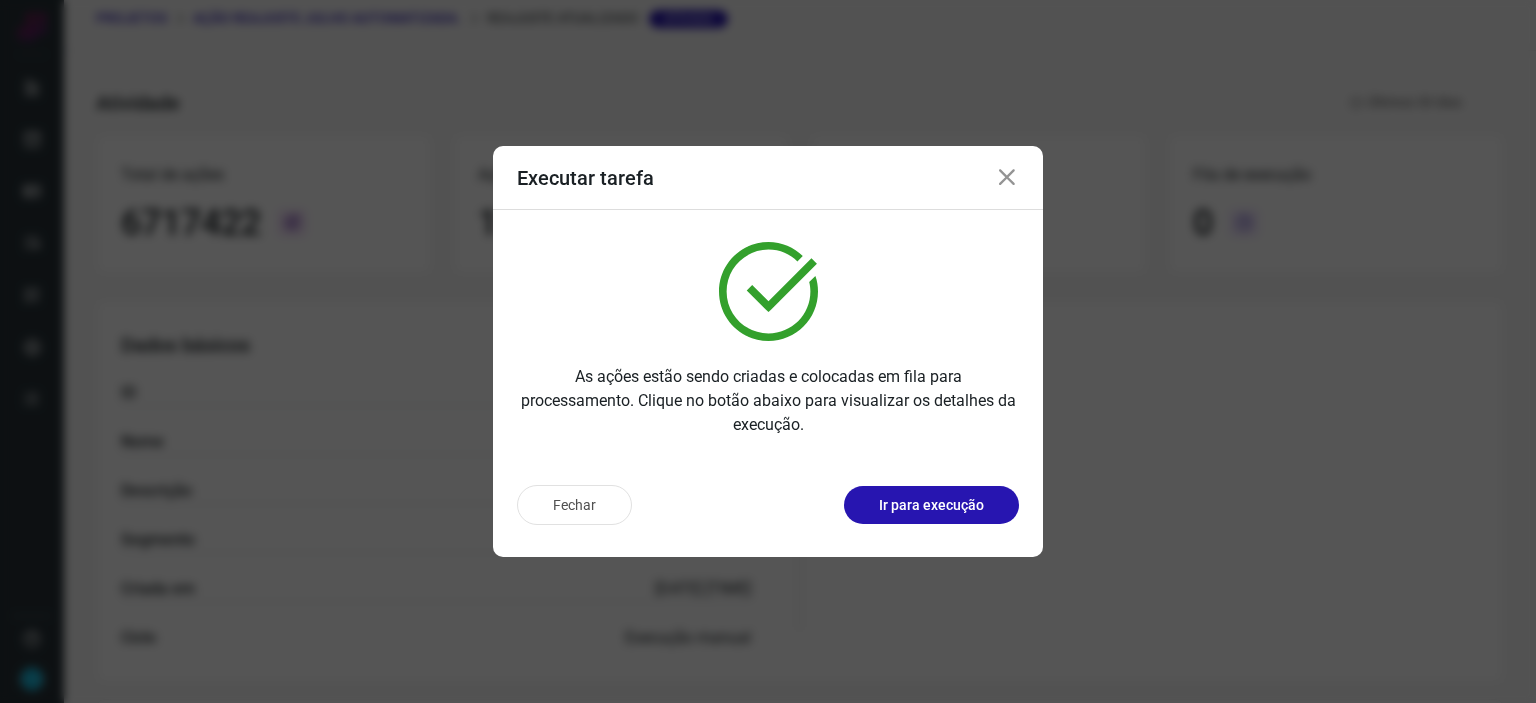 click at bounding box center (1007, 178) 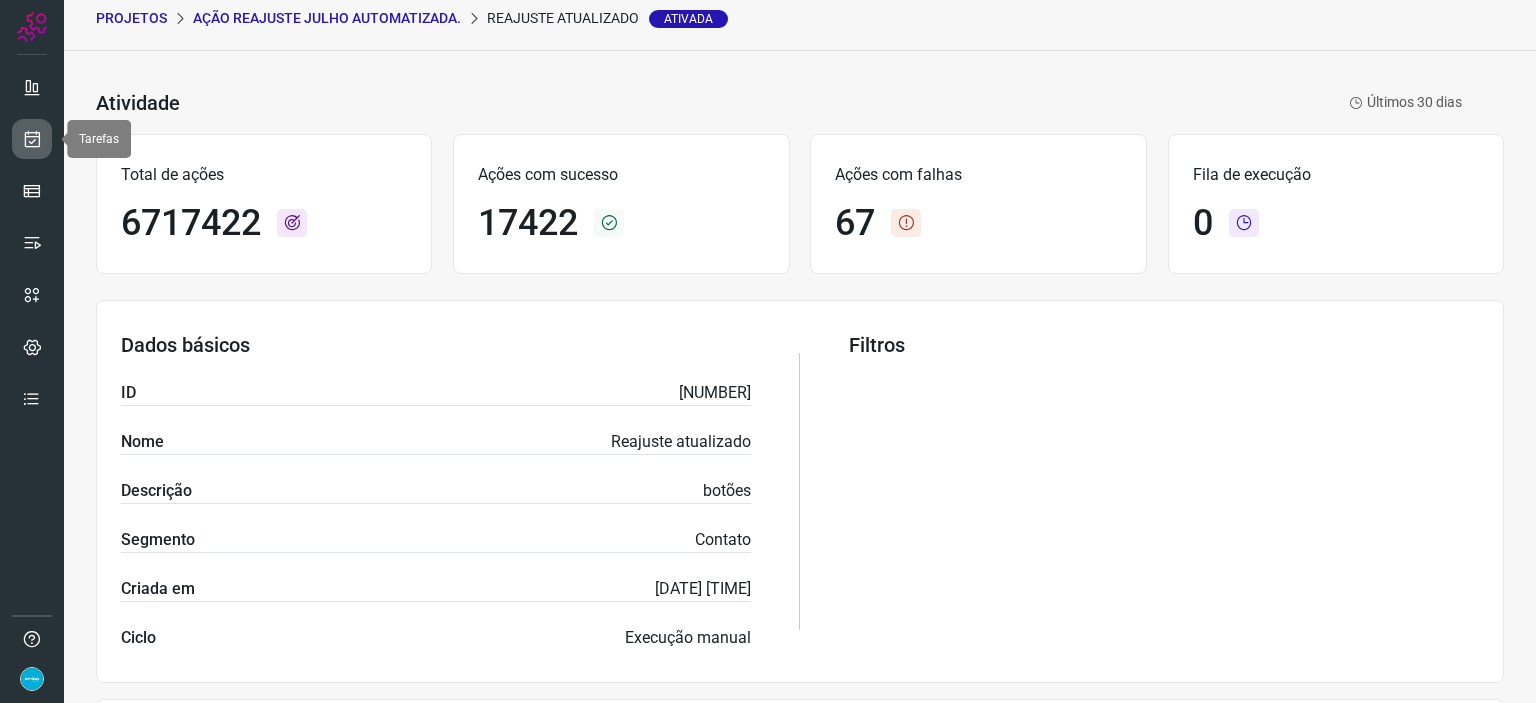 click at bounding box center [32, 139] 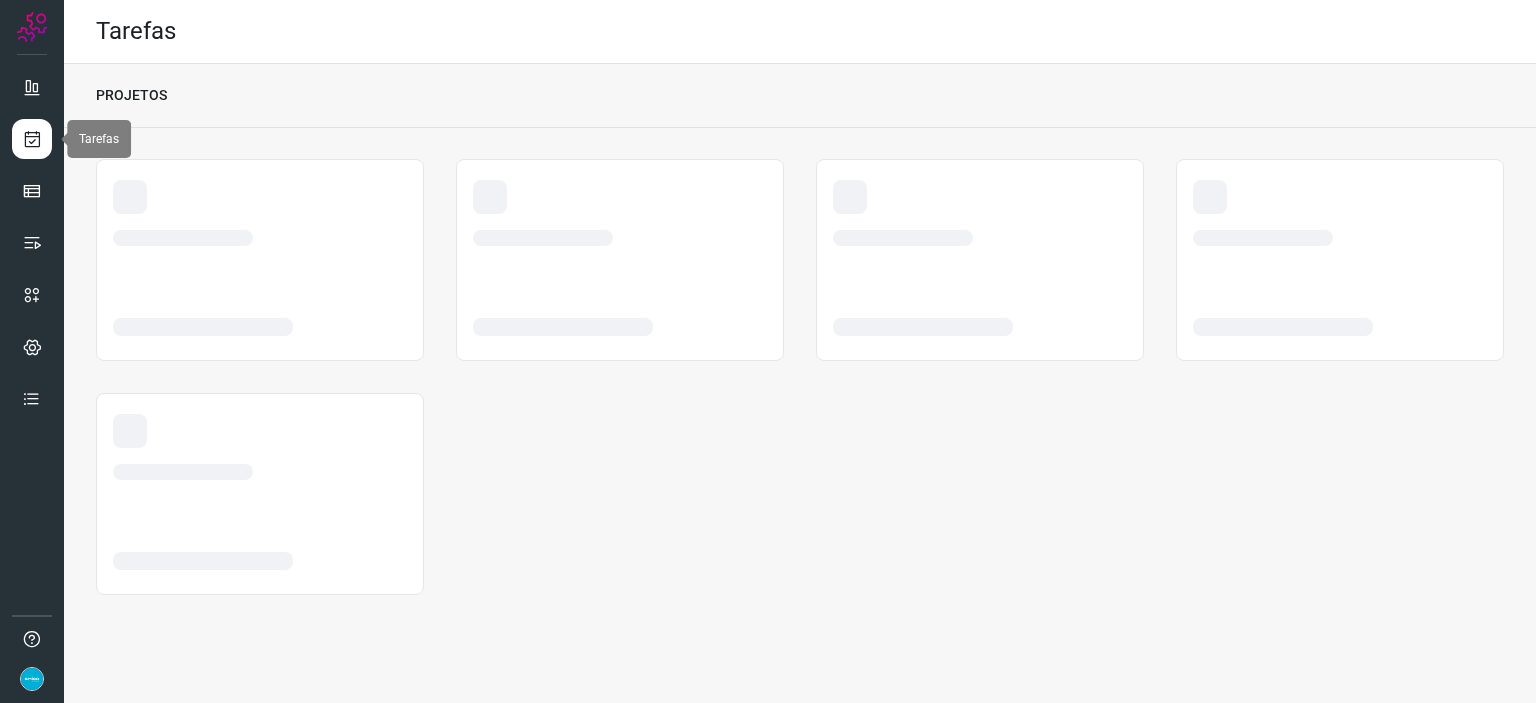 scroll, scrollTop: 0, scrollLeft: 0, axis: both 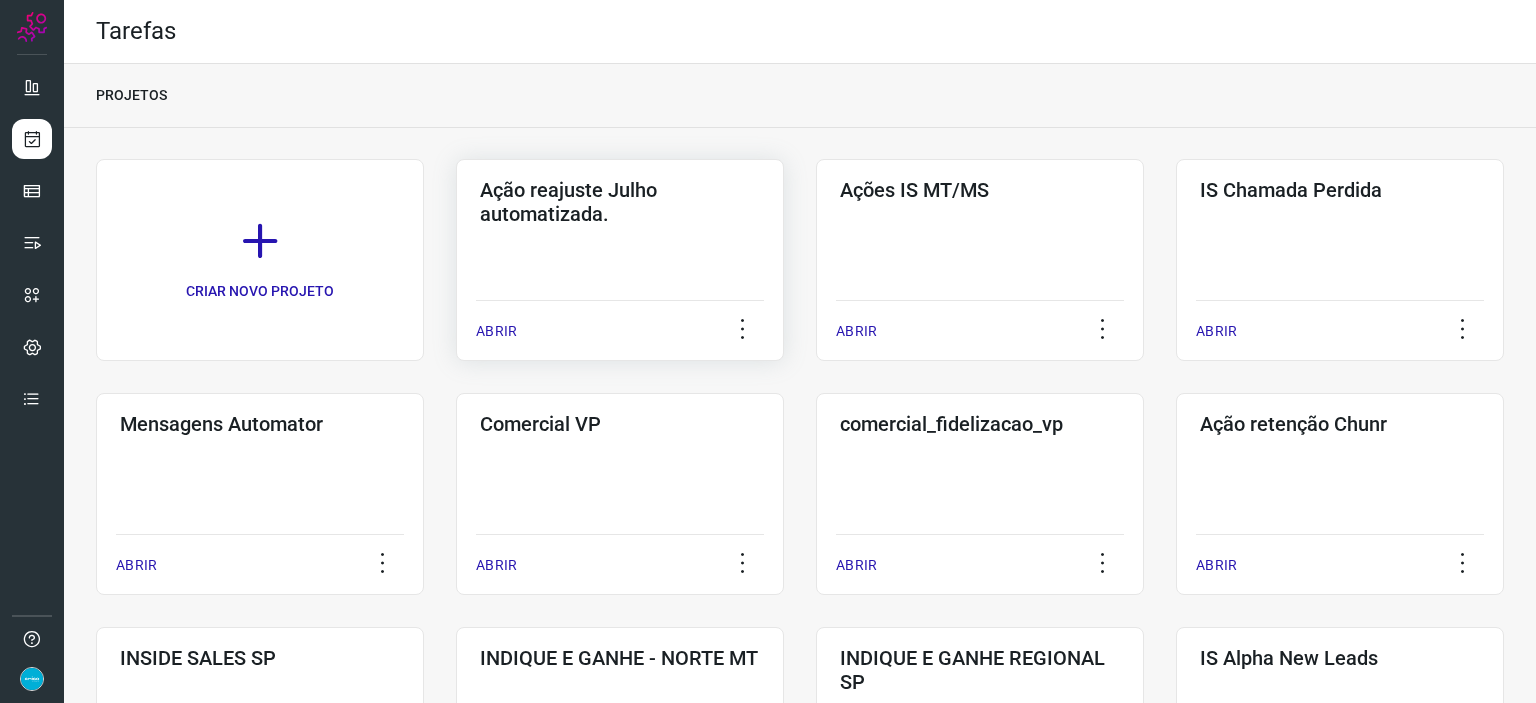 click on "ABRIR" at bounding box center [496, 331] 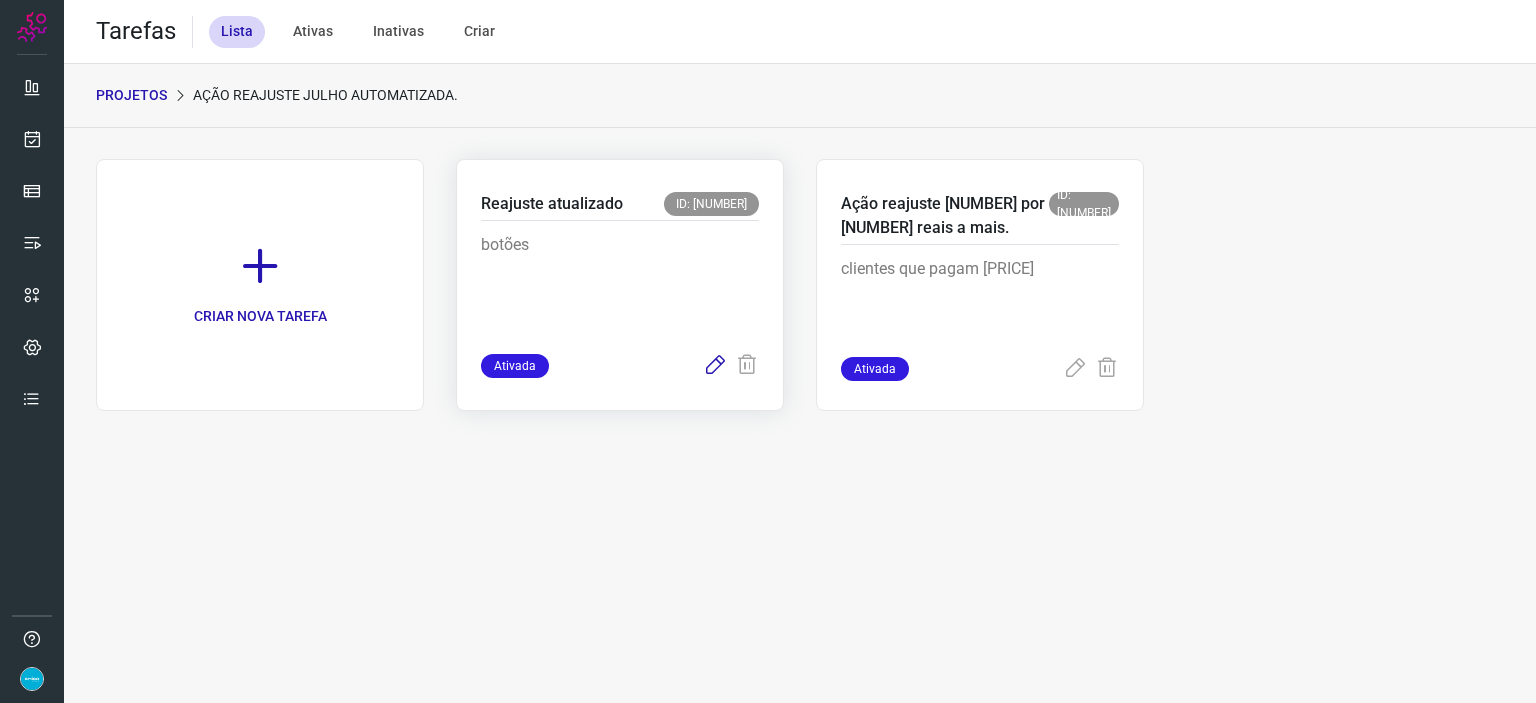 click at bounding box center (715, 366) 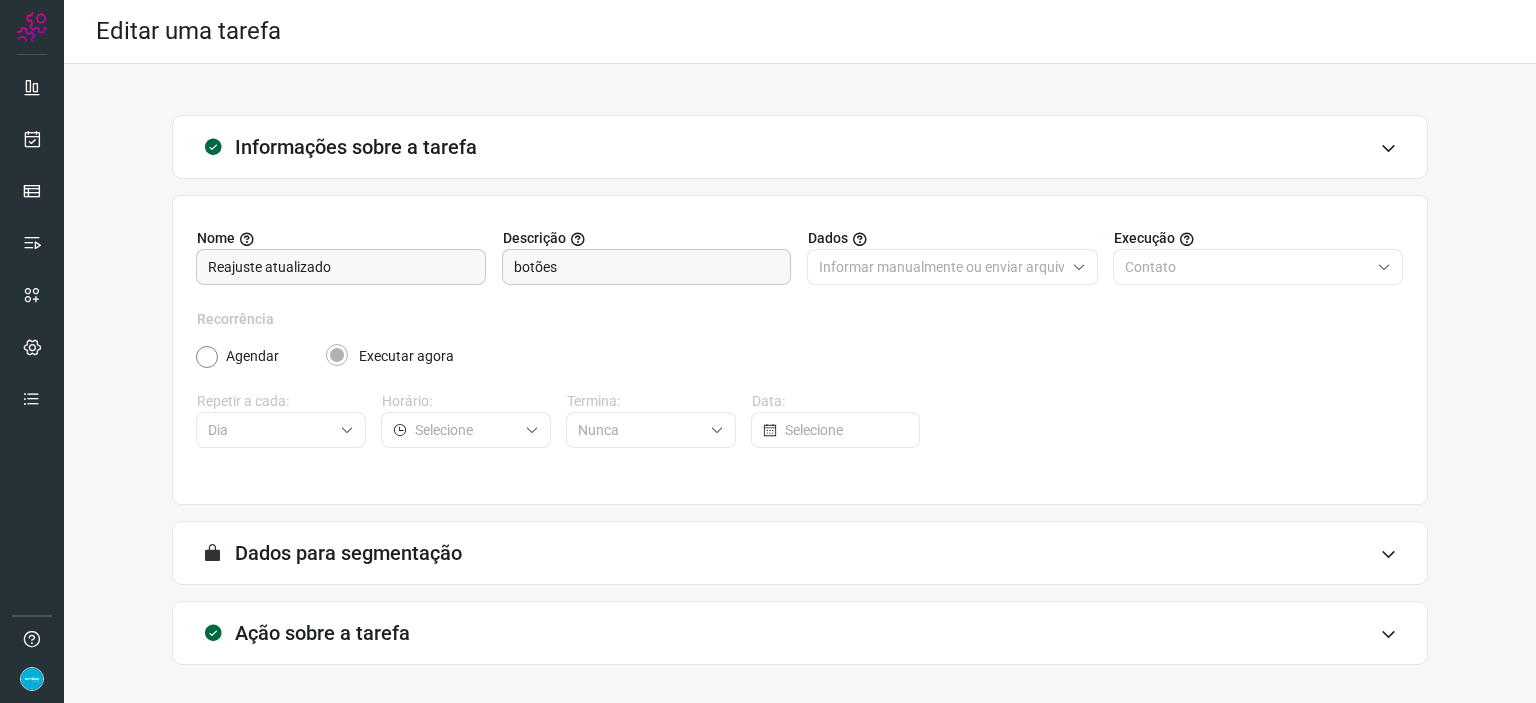 scroll, scrollTop: 77, scrollLeft: 0, axis: vertical 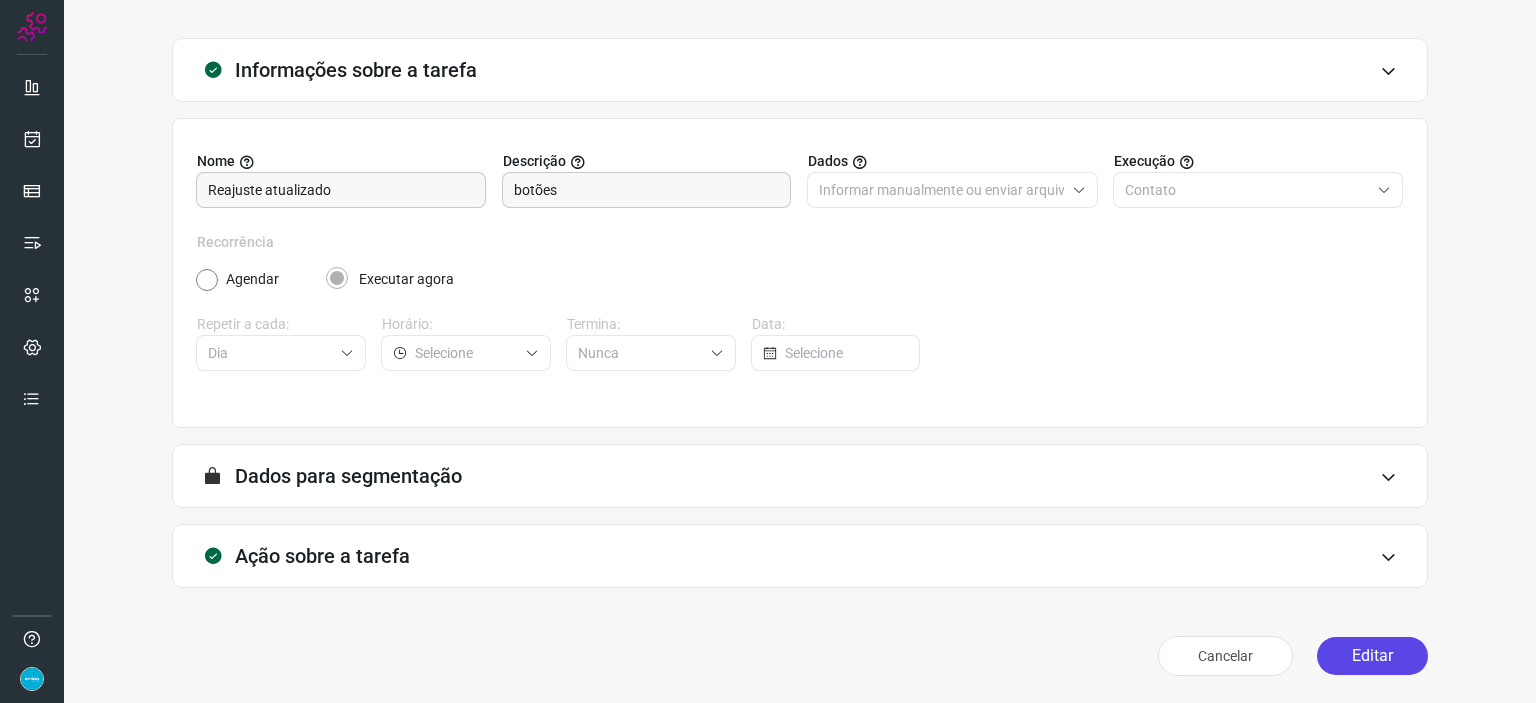 click on "Editar" at bounding box center [1372, 656] 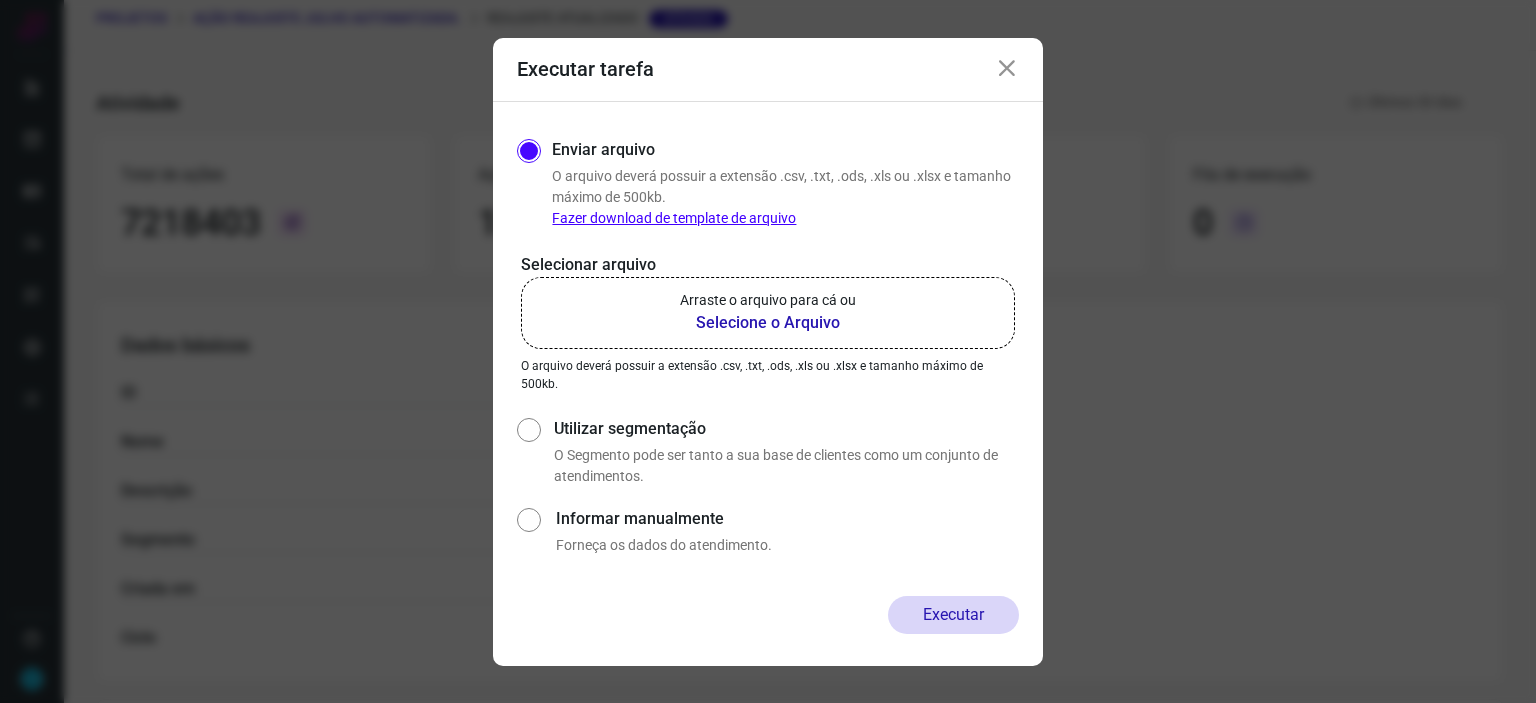click on "Selecione o Arquivo" at bounding box center [768, 323] 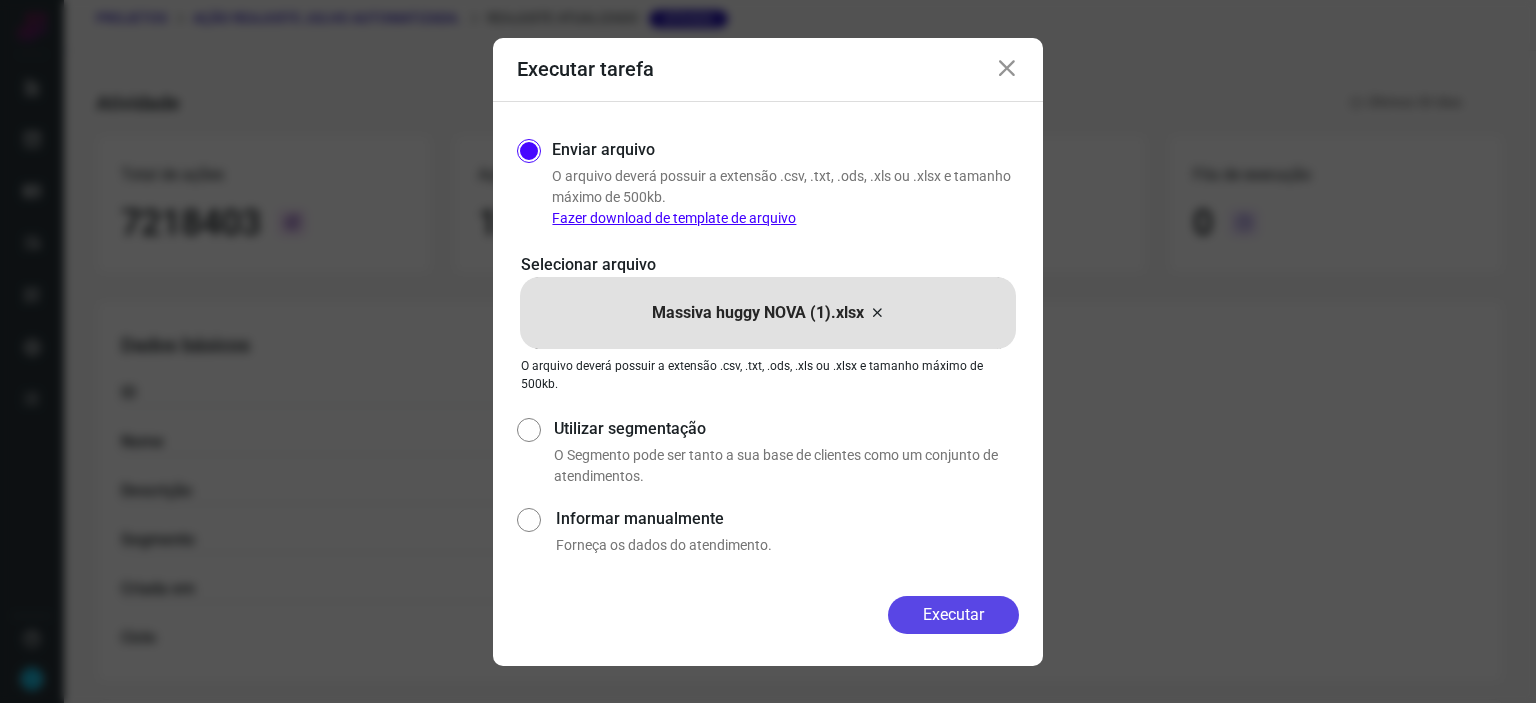 click on "Executar" at bounding box center (953, 615) 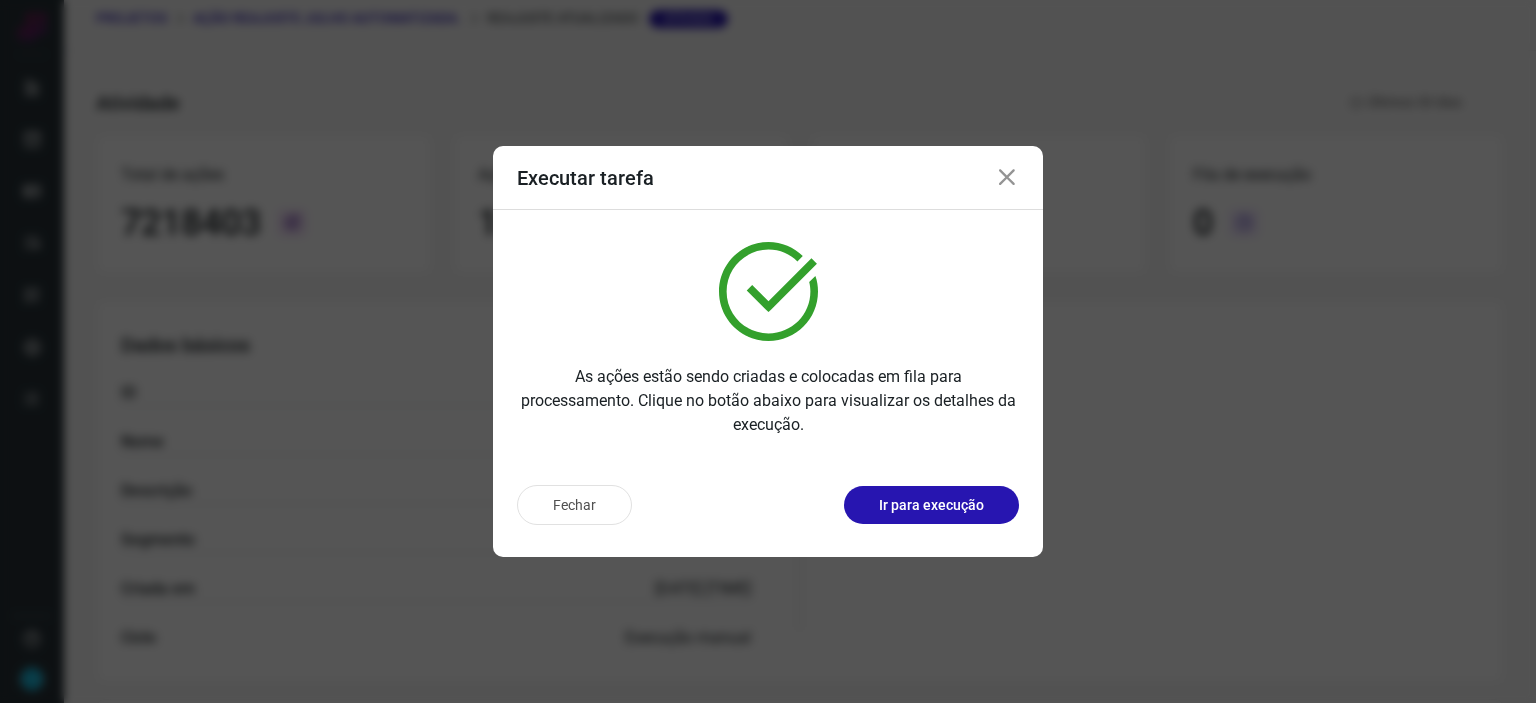 click at bounding box center [1007, 178] 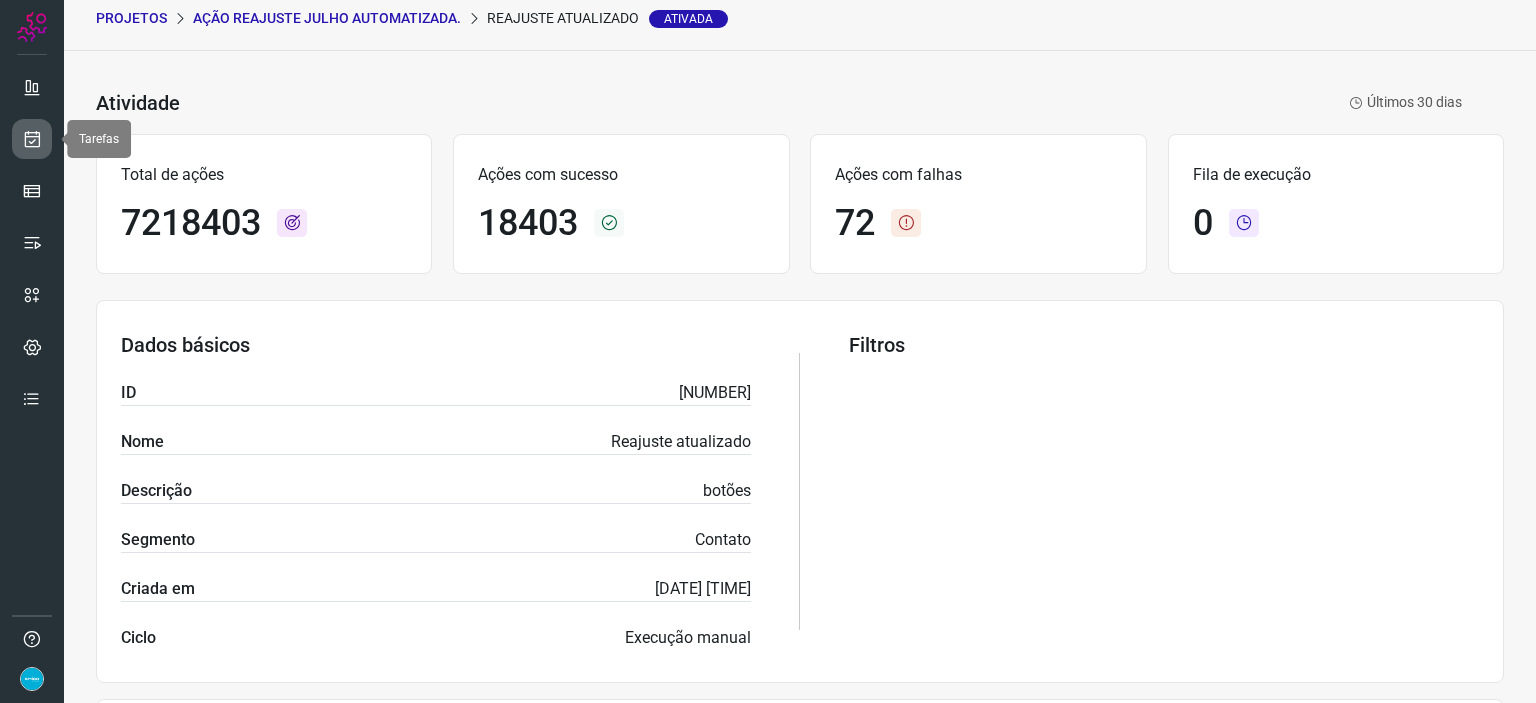 click at bounding box center [32, 139] 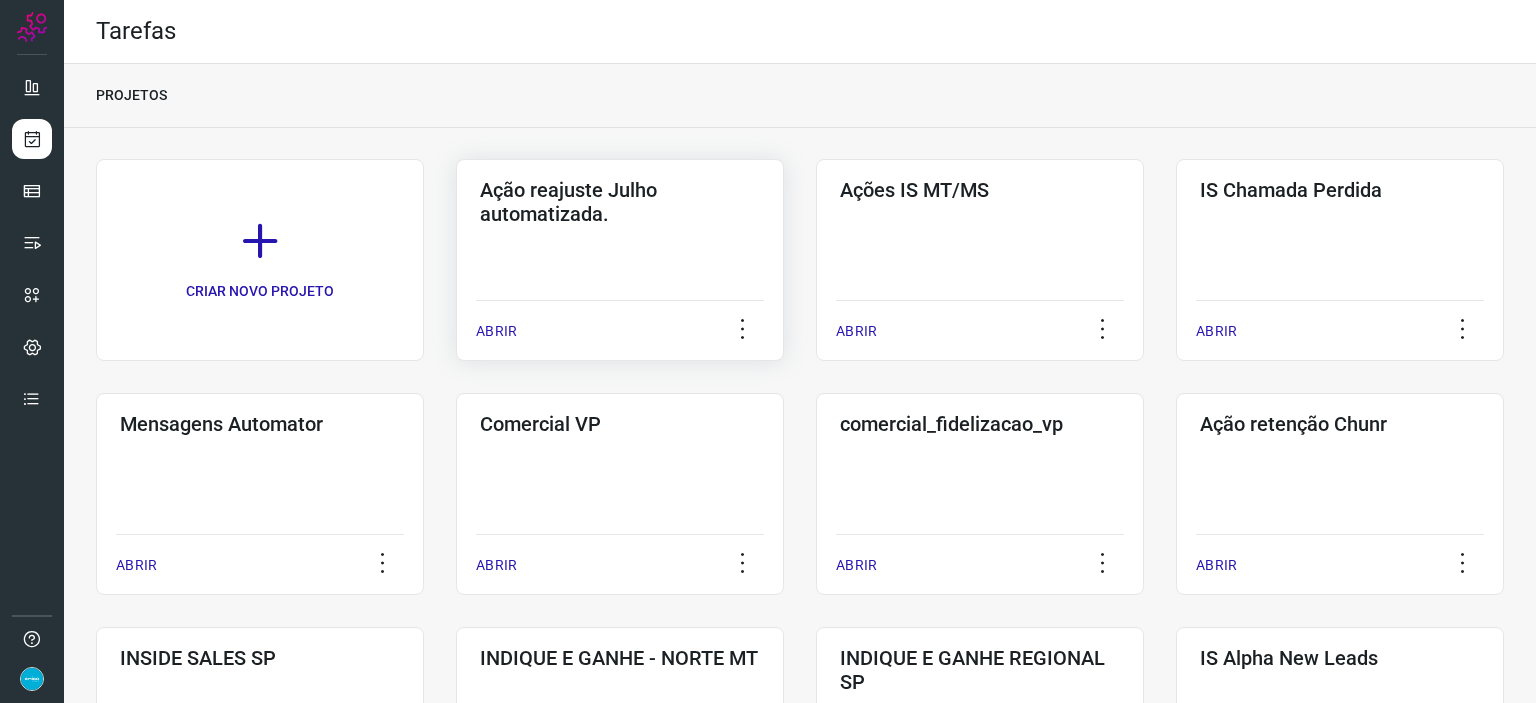click on "ABRIR" at bounding box center [496, 331] 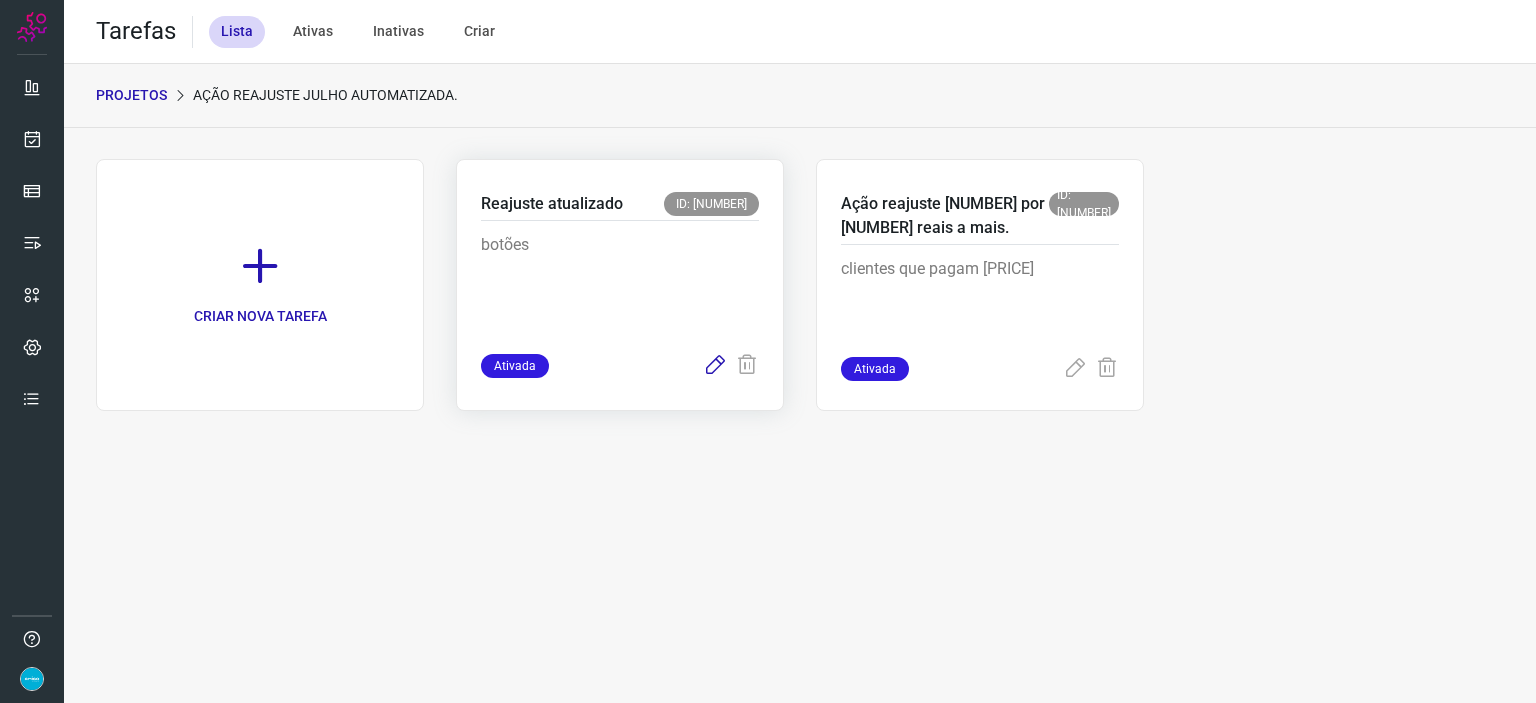 click at bounding box center [715, 366] 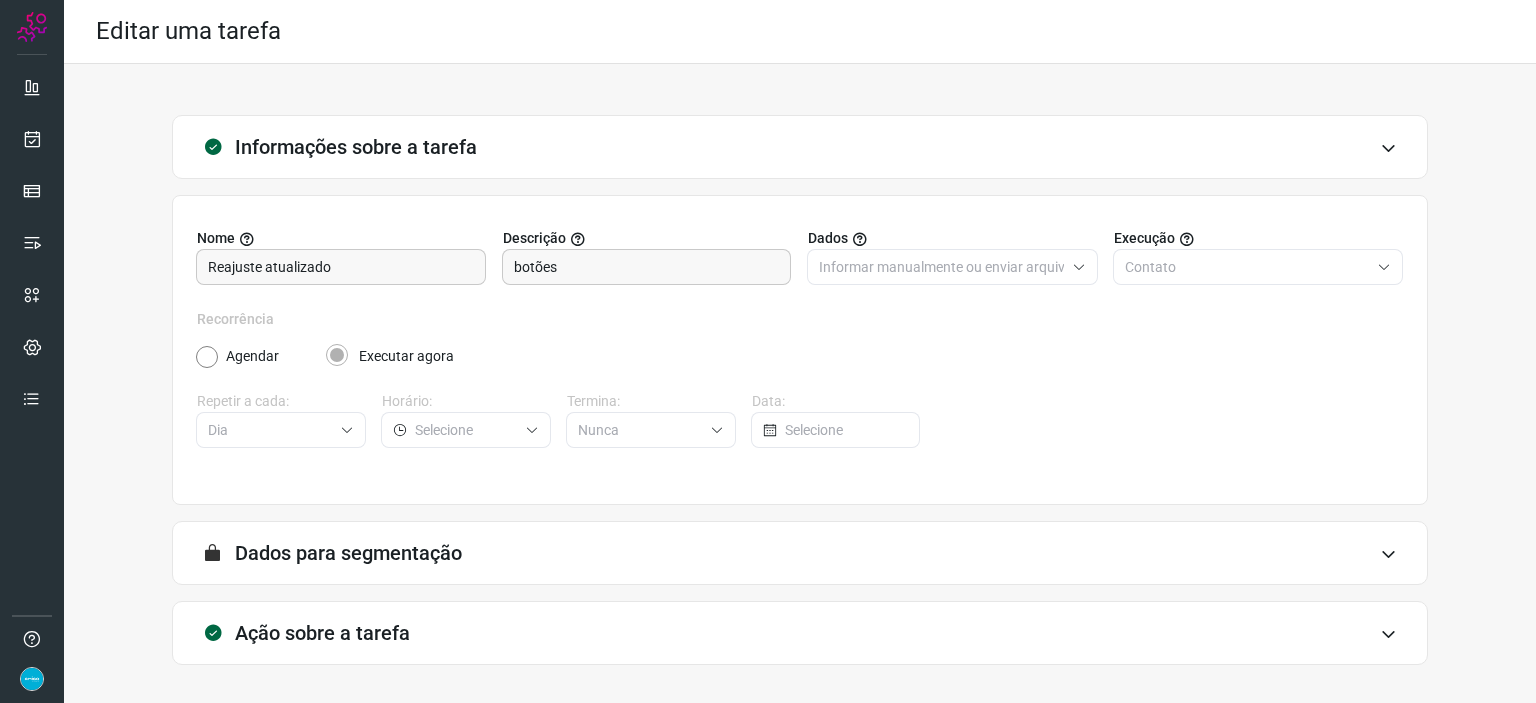 scroll, scrollTop: 77, scrollLeft: 0, axis: vertical 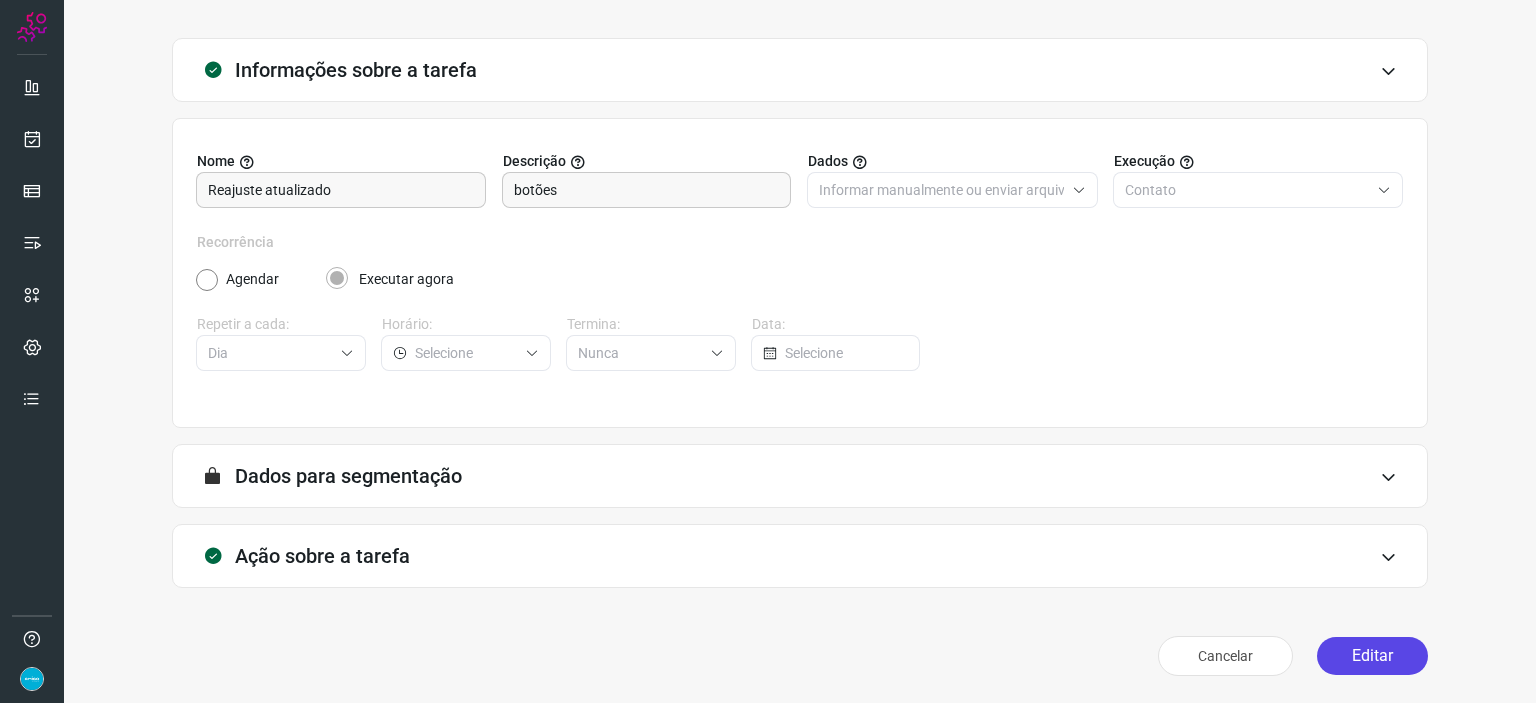 click on "Editar" at bounding box center [1372, 656] 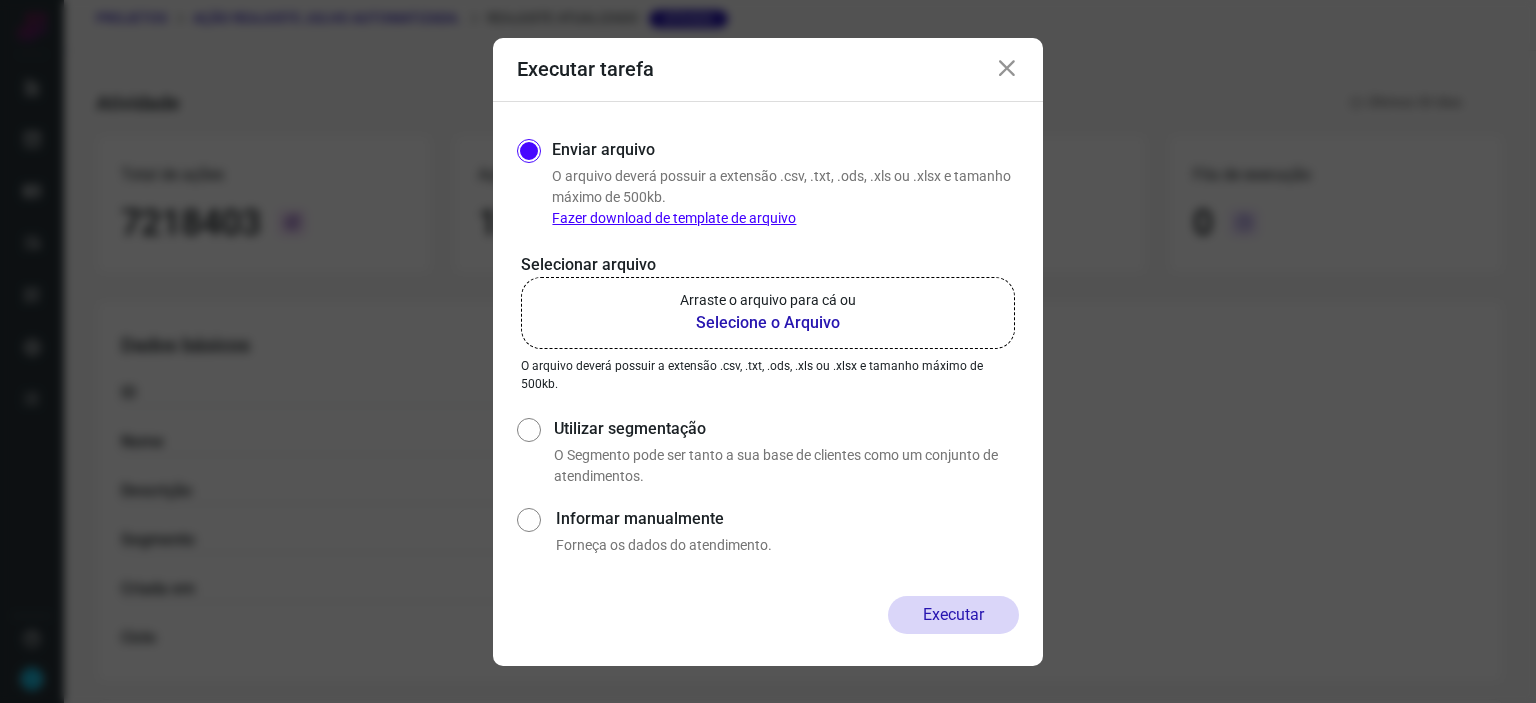 click on "Selecione o Arquivo" at bounding box center (768, 323) 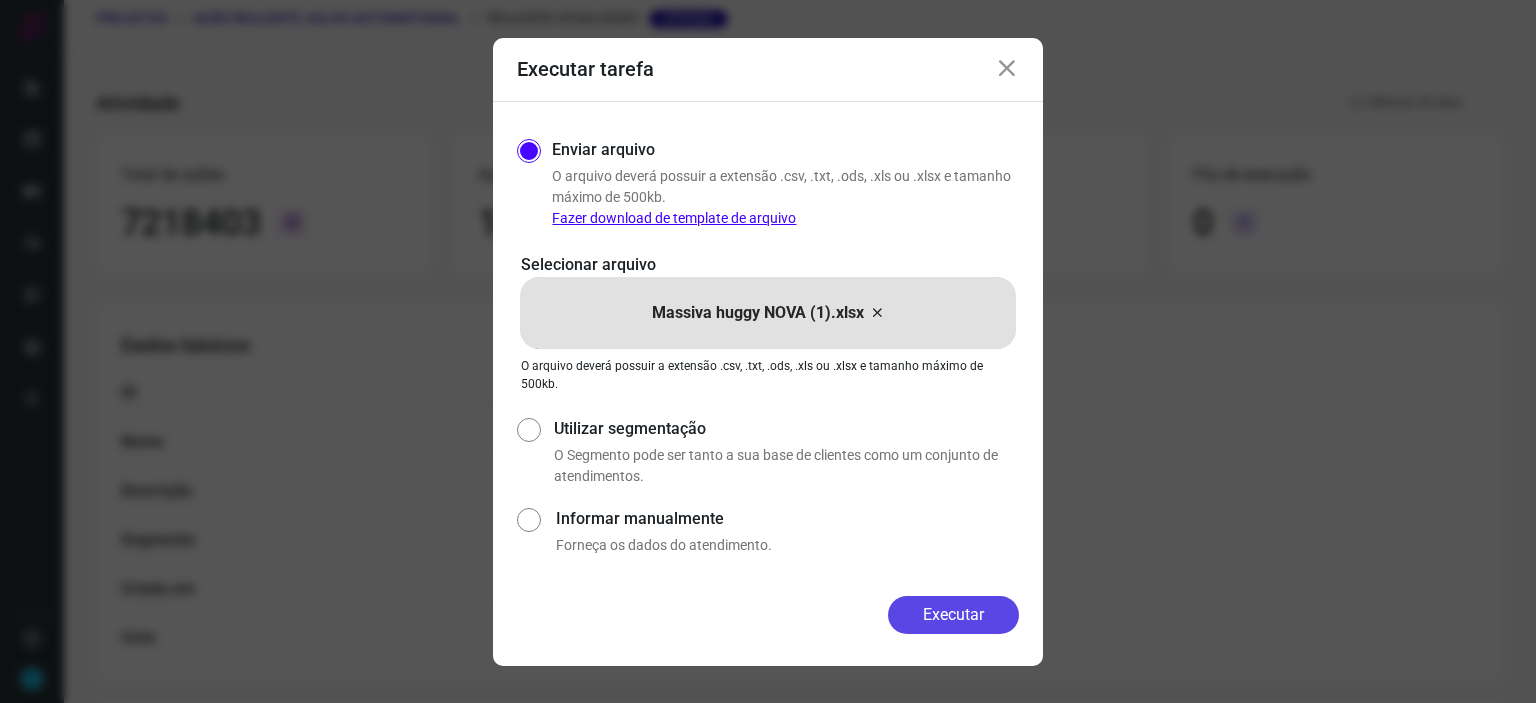 click on "Executar" at bounding box center [953, 615] 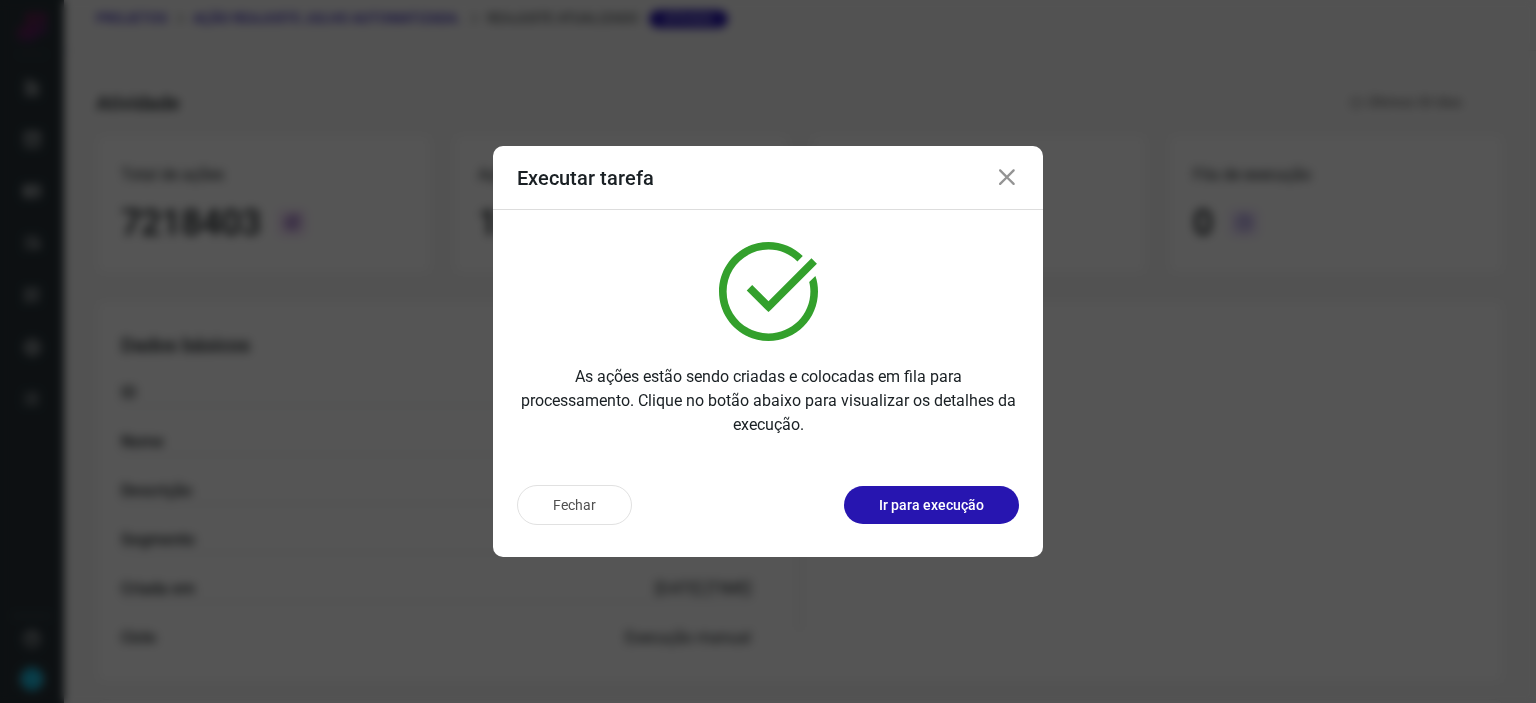 click at bounding box center [1007, 178] 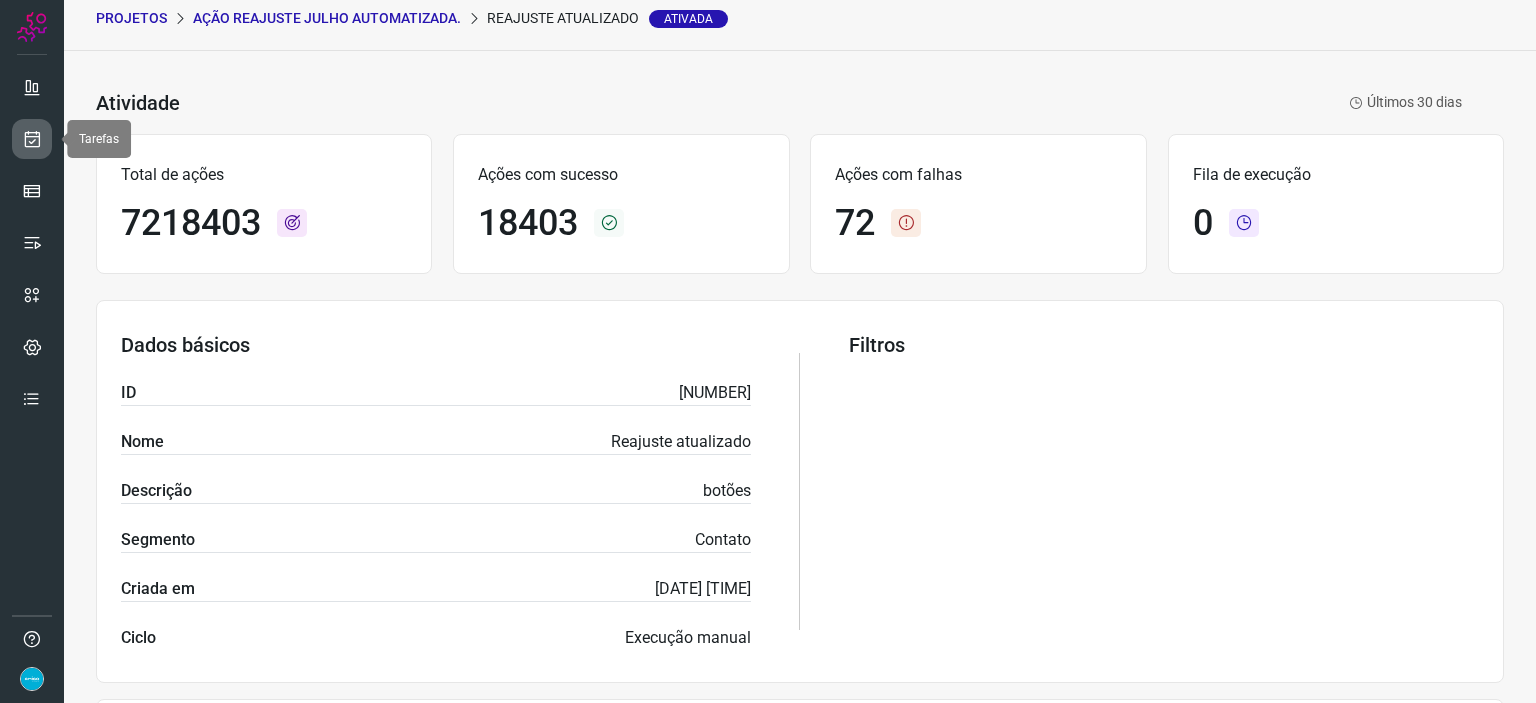 click at bounding box center (32, 139) 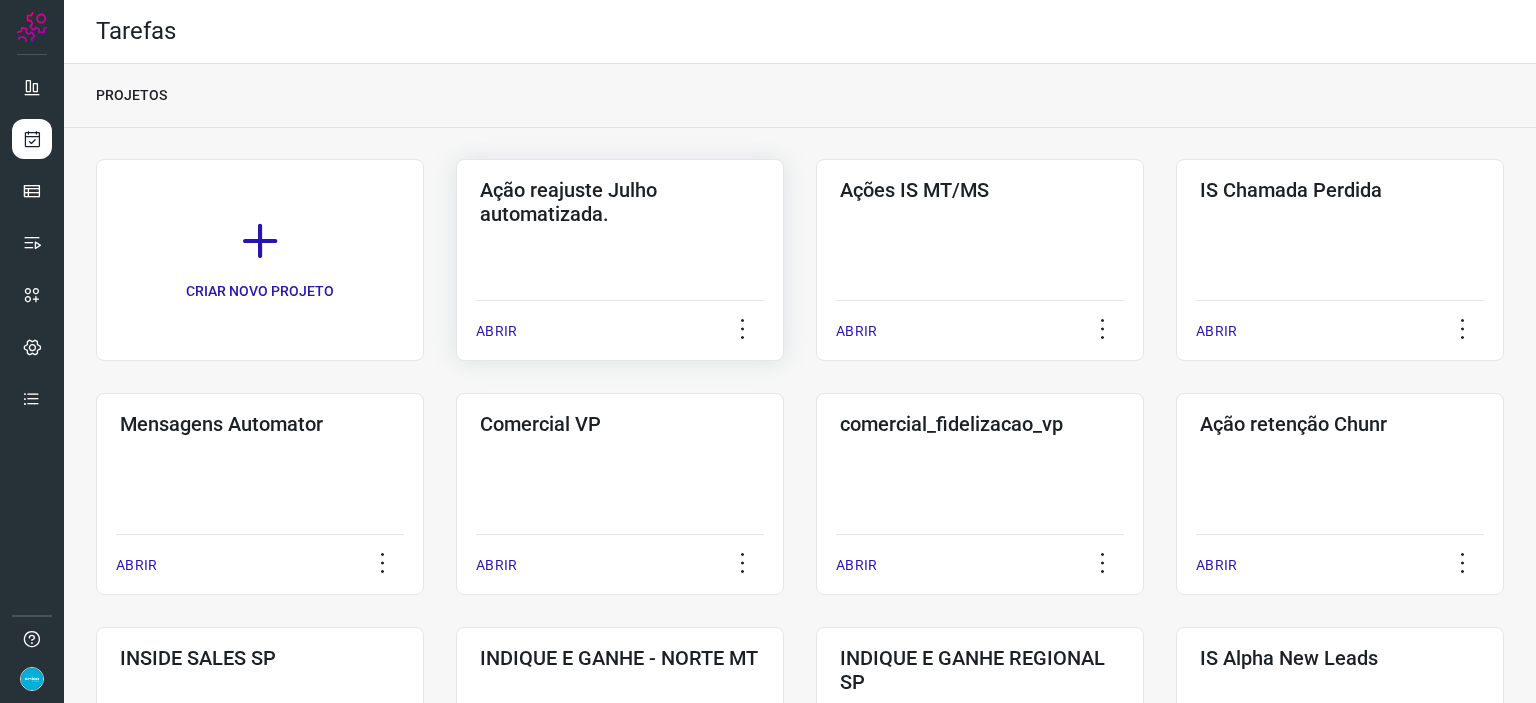 click on "ABRIR" at bounding box center (496, 331) 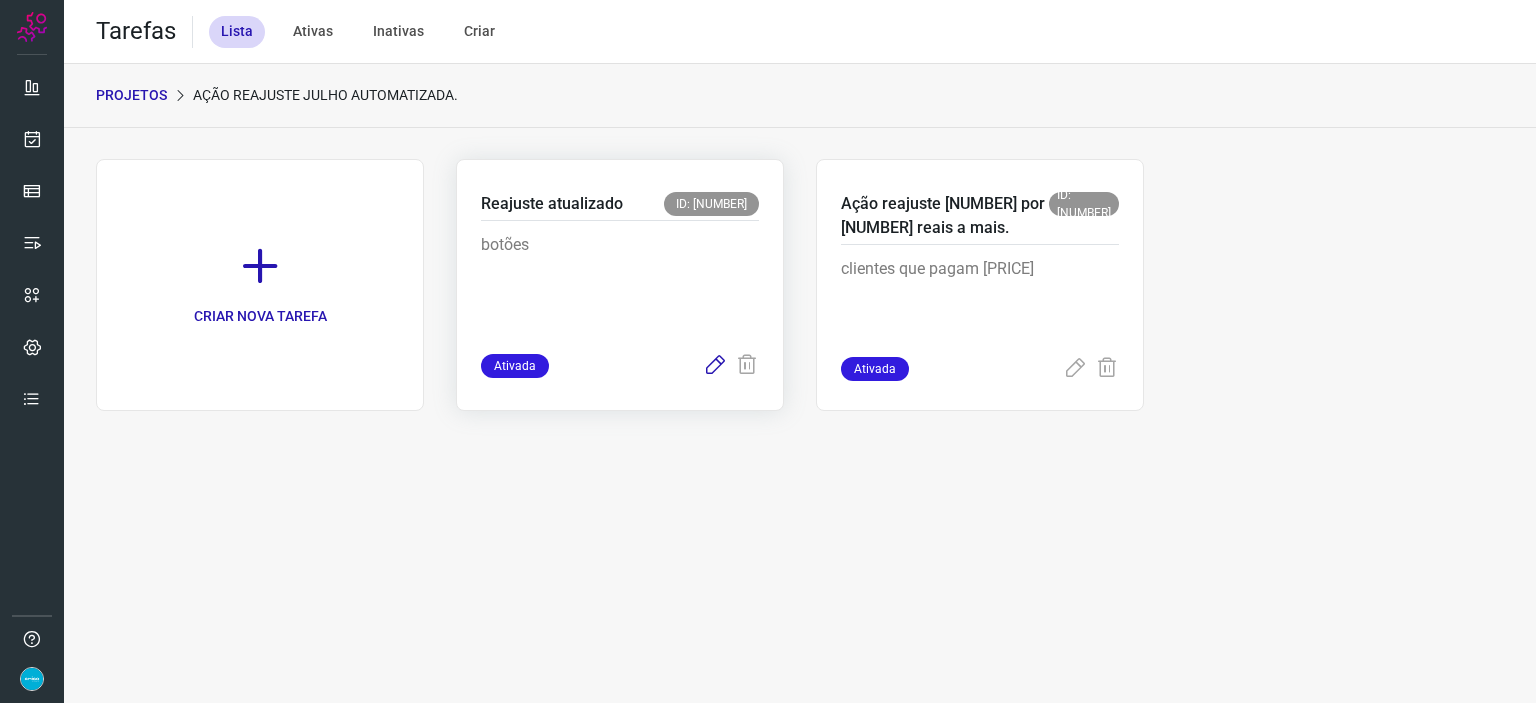 click at bounding box center [715, 366] 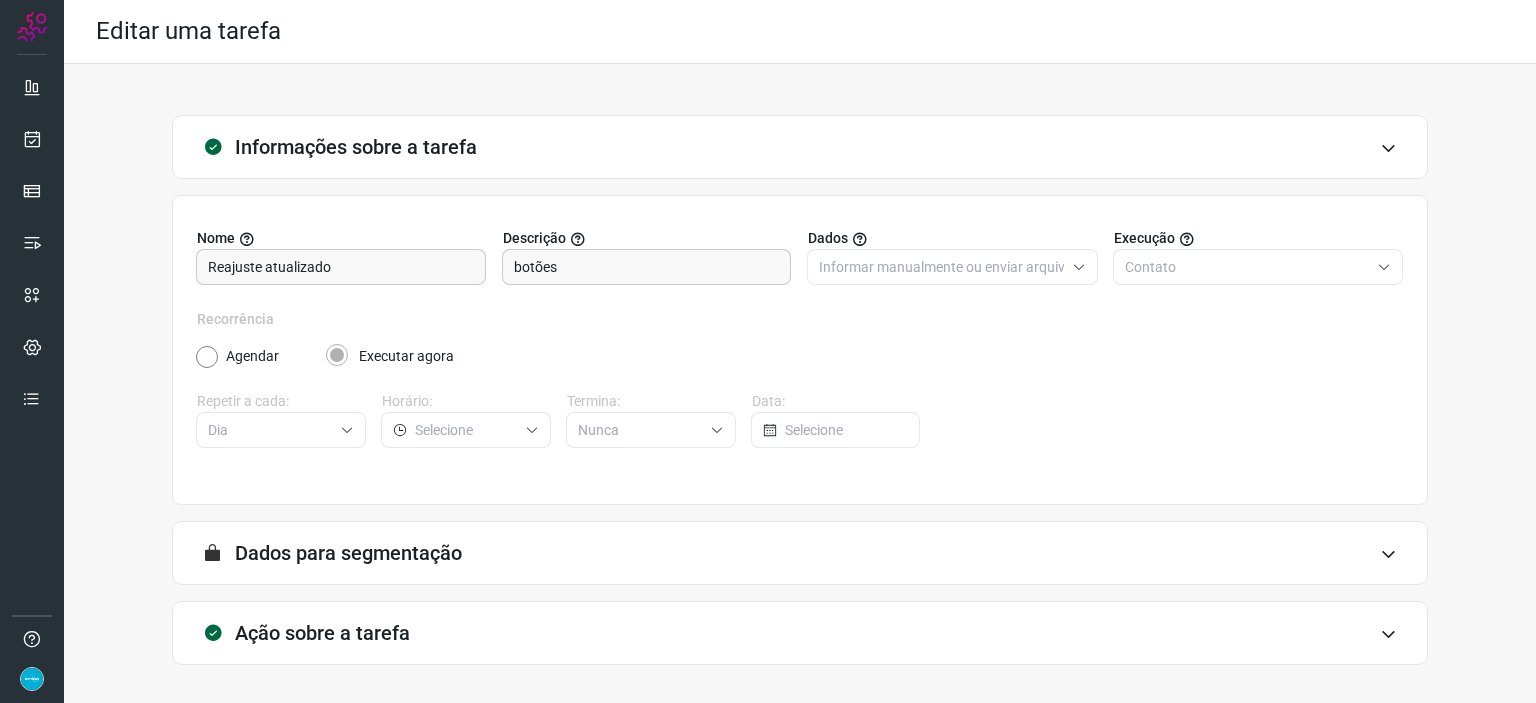 scroll, scrollTop: 77, scrollLeft: 0, axis: vertical 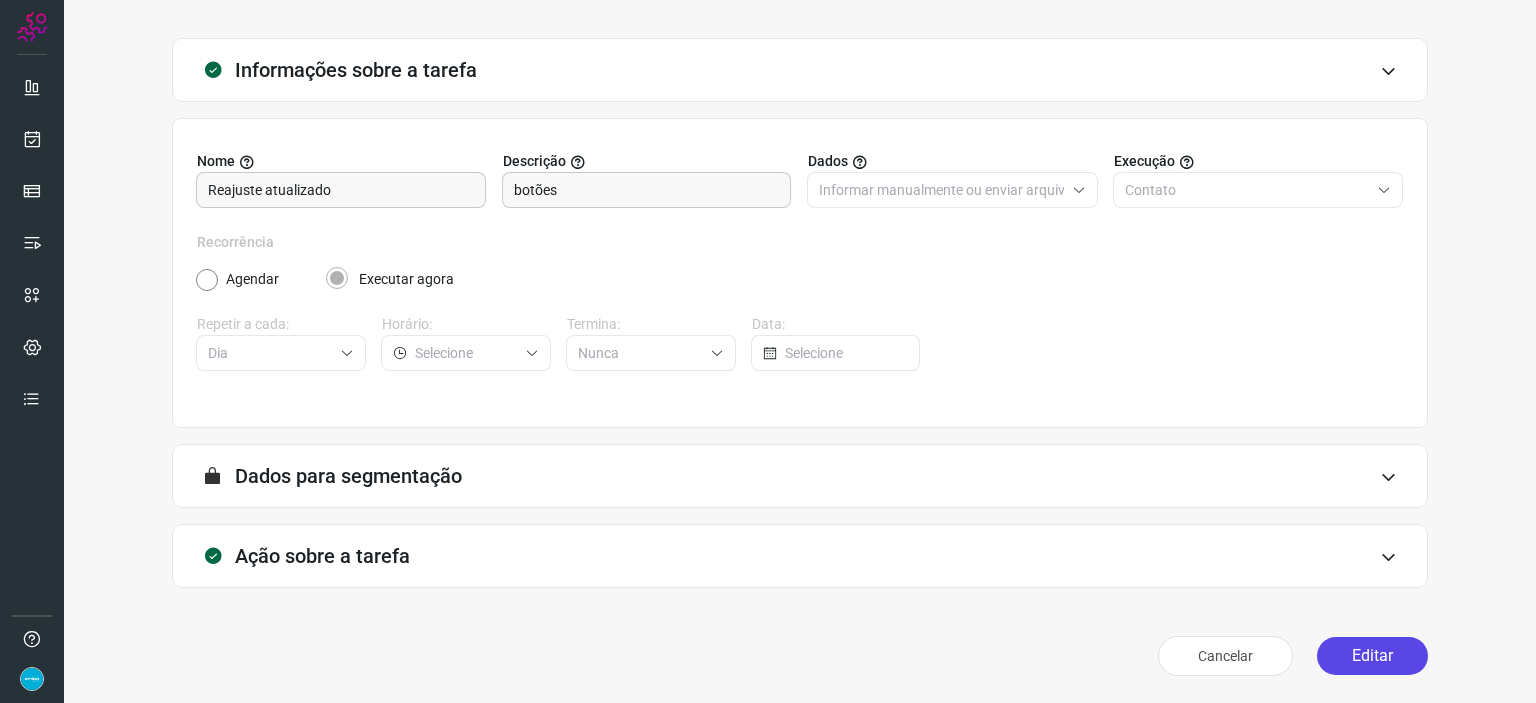 click on "Editar" at bounding box center [1372, 656] 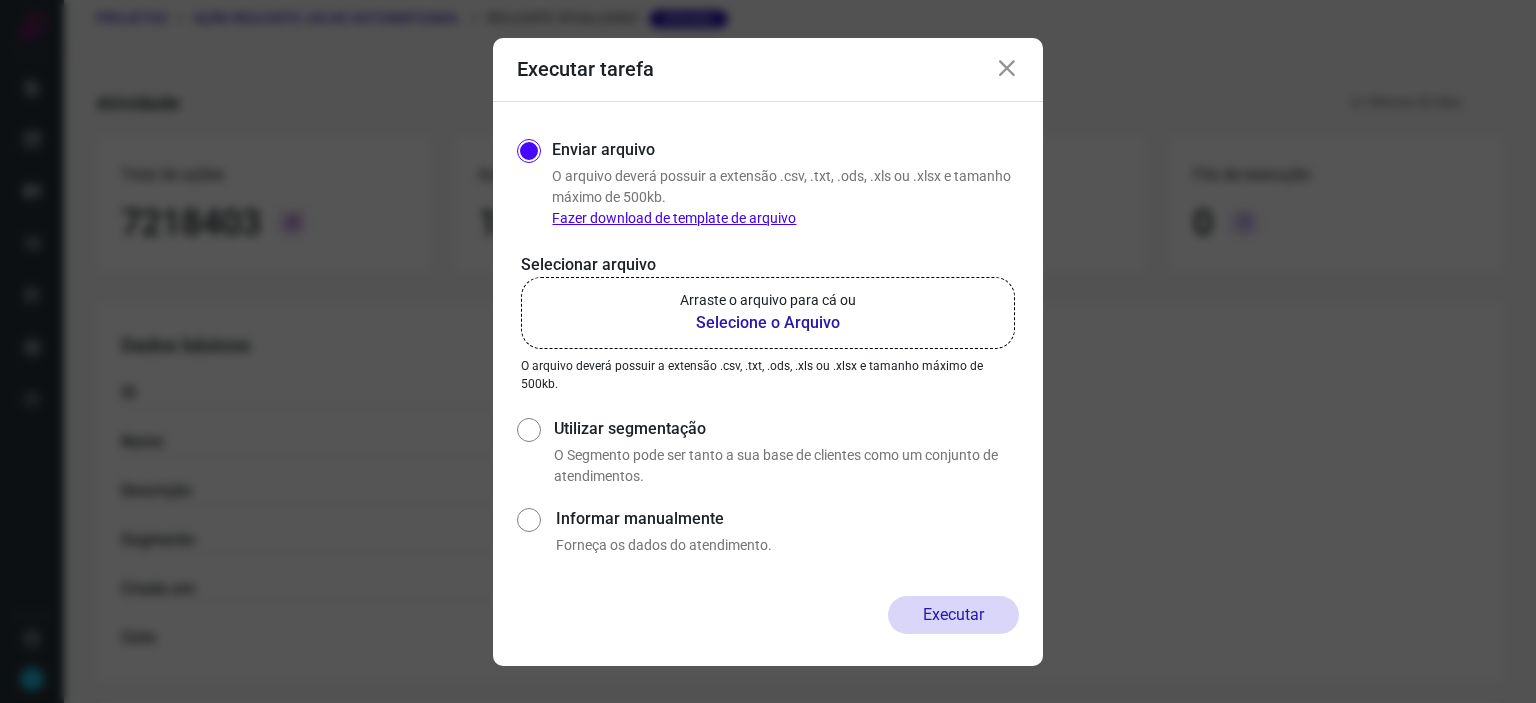 click on "Selecione o Arquivo" at bounding box center (768, 323) 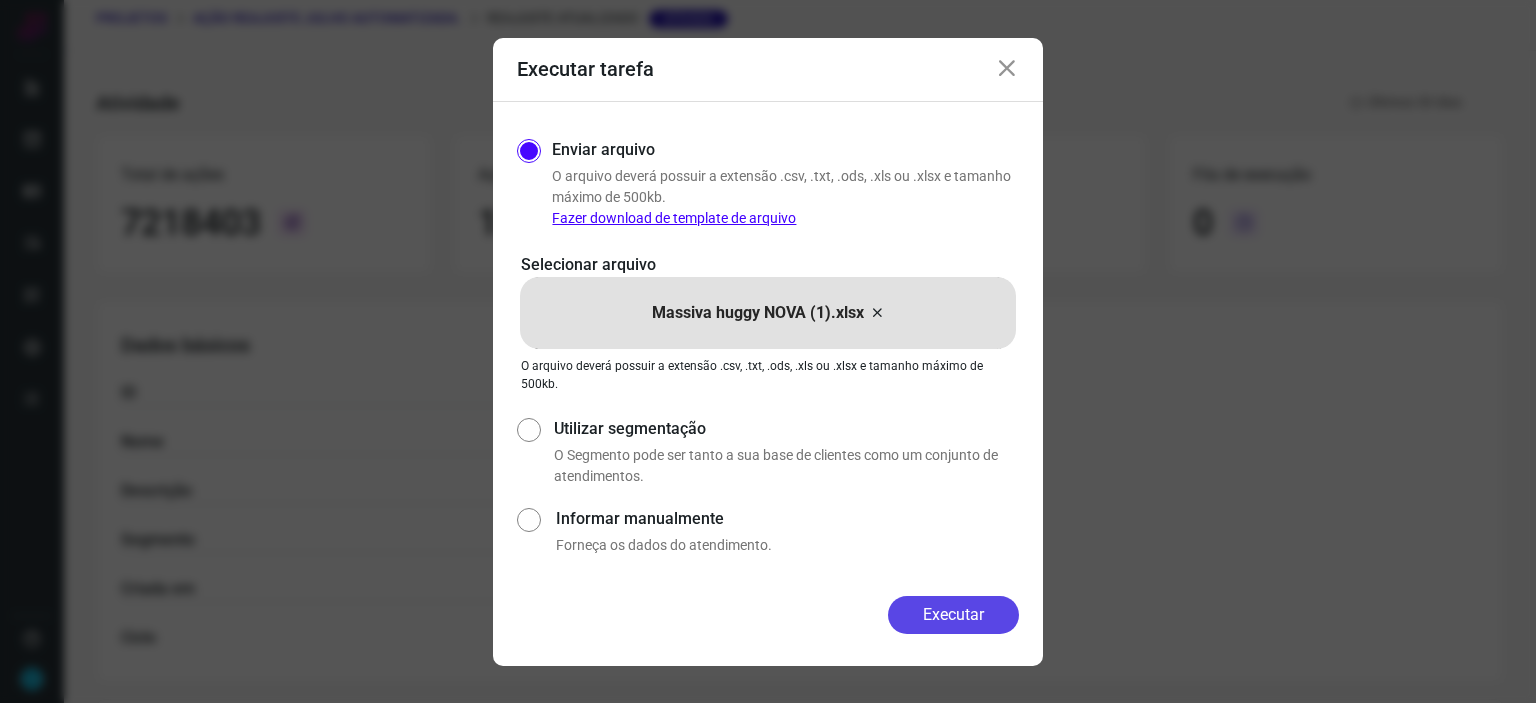 click on "Executar" at bounding box center [953, 615] 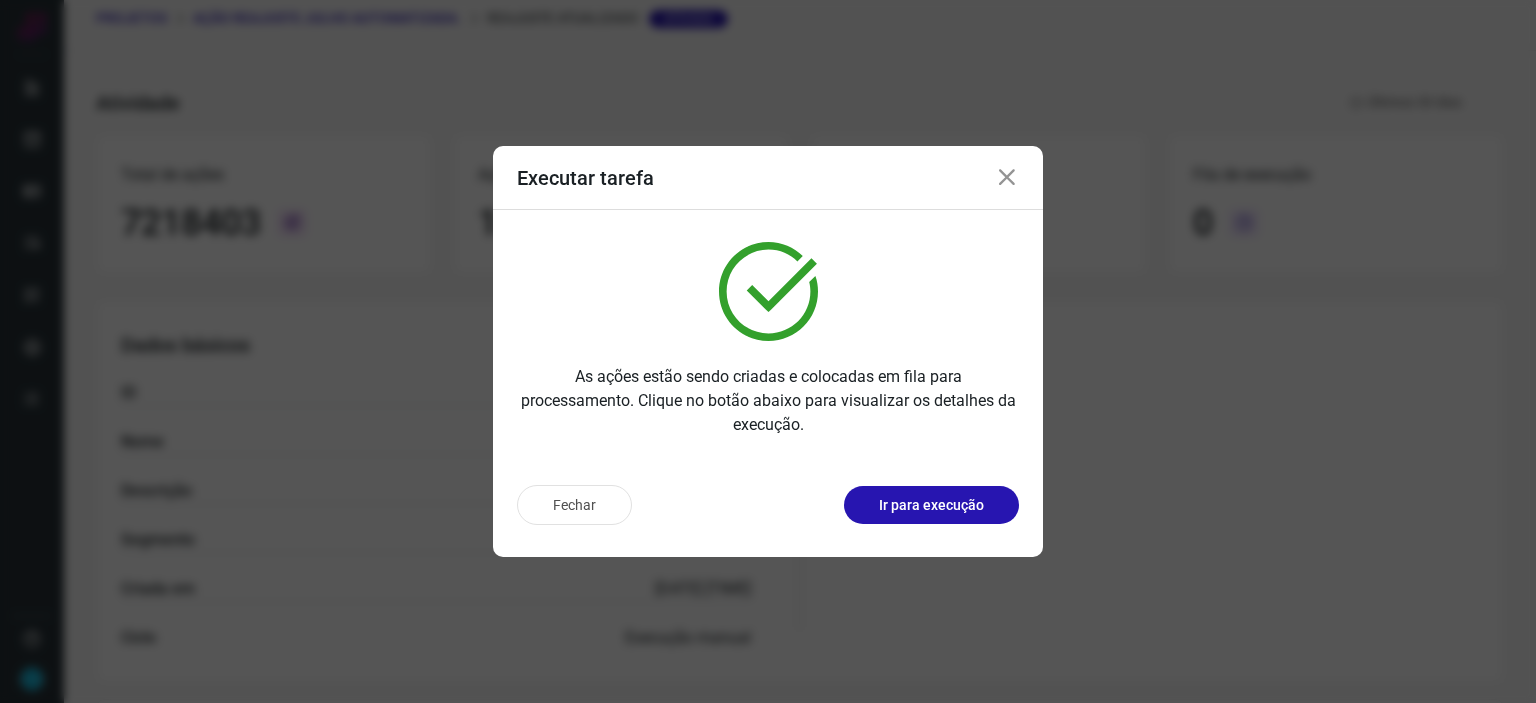 click at bounding box center [1007, 178] 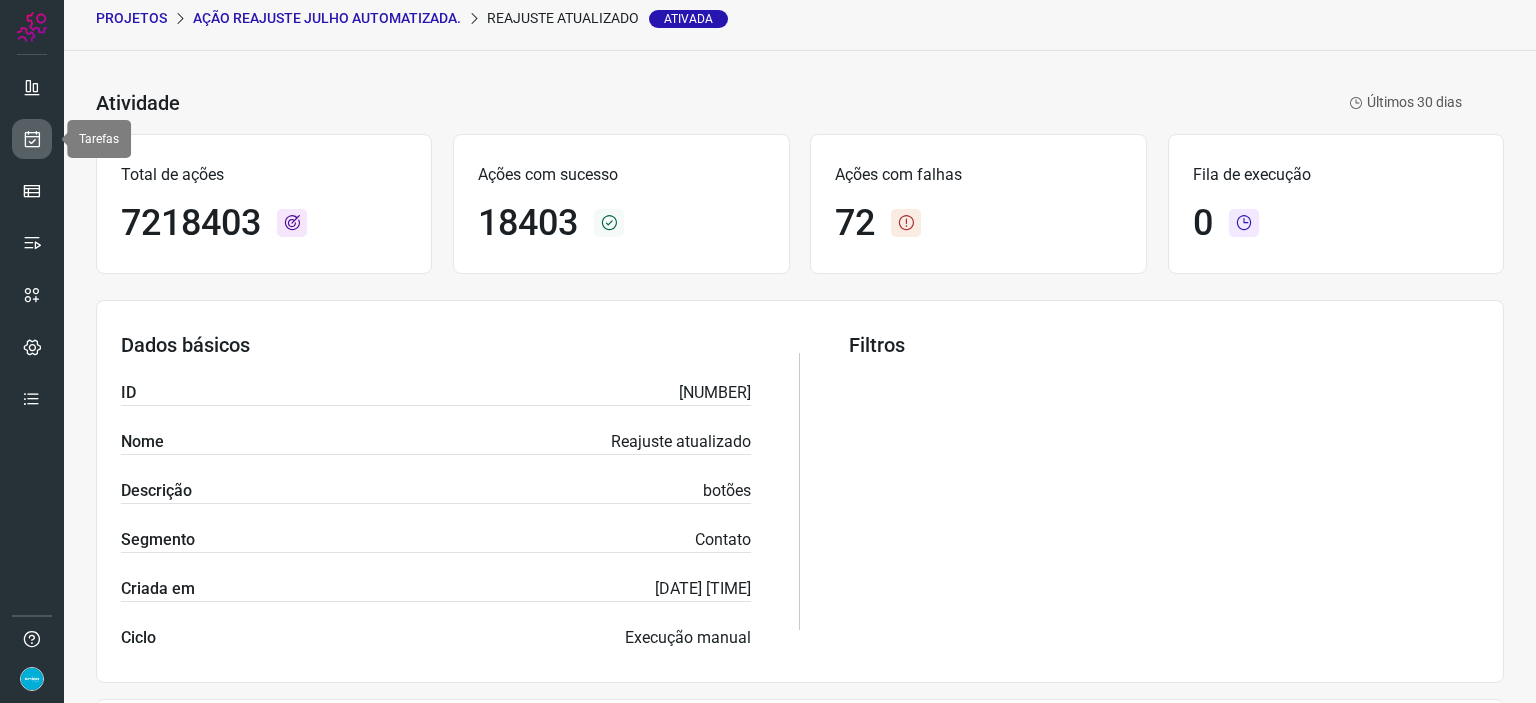 click at bounding box center (32, 139) 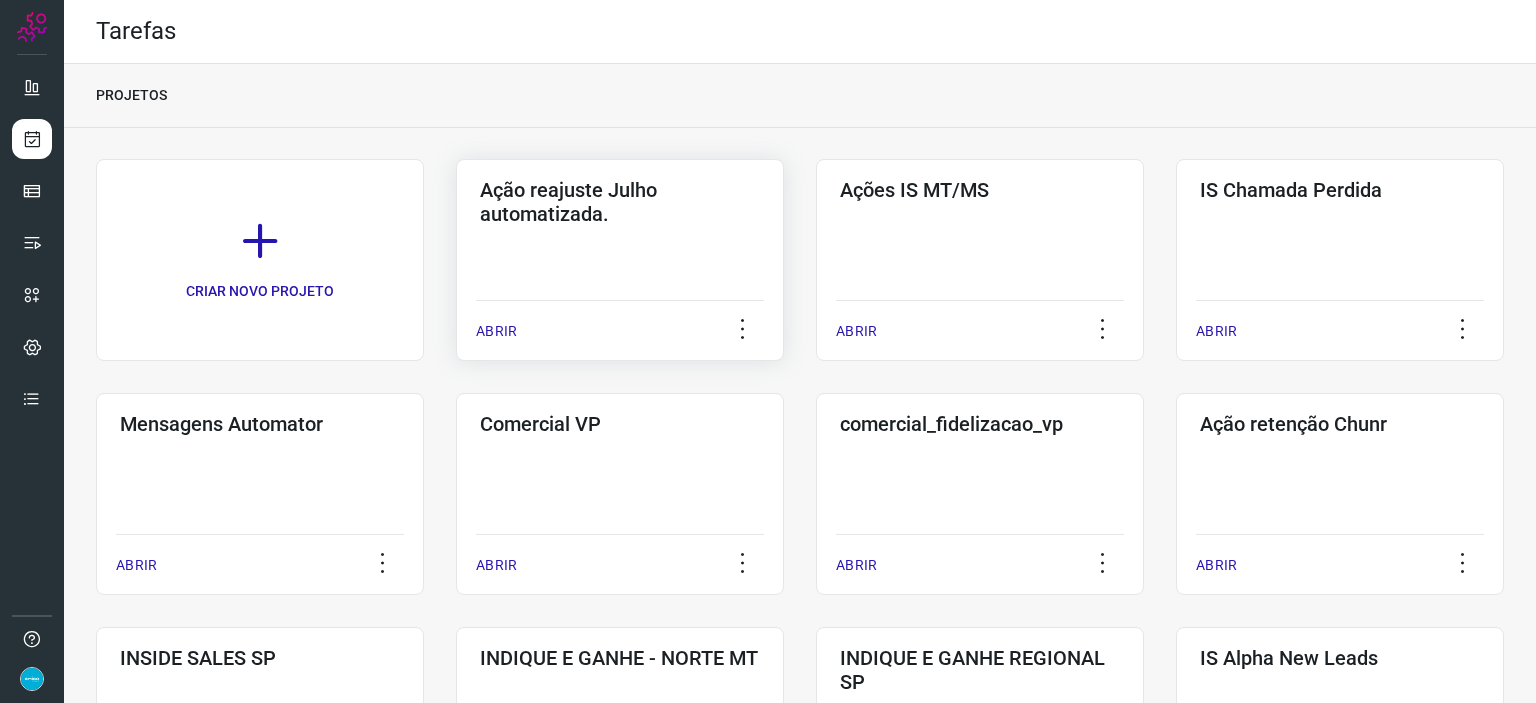 click on "ABRIR" at bounding box center [496, 331] 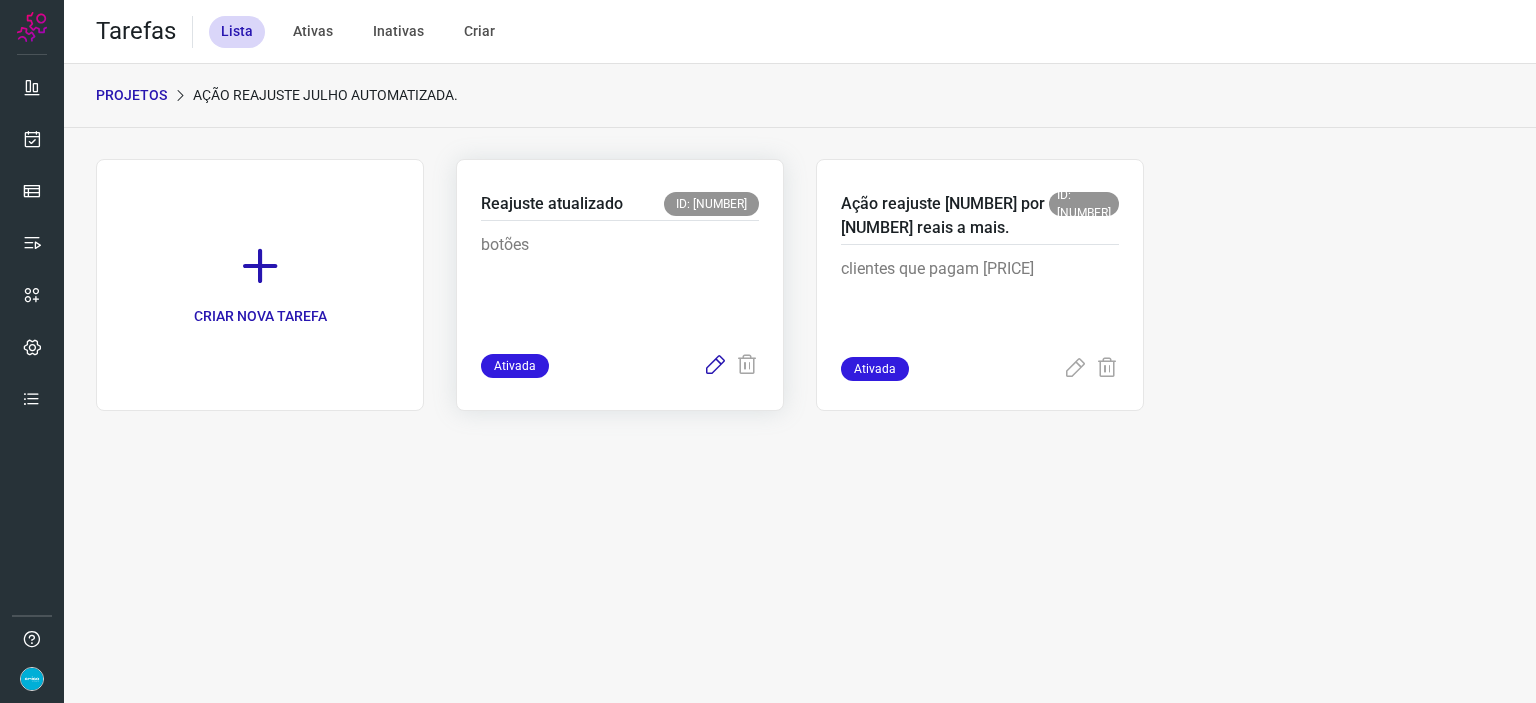 click at bounding box center [715, 366] 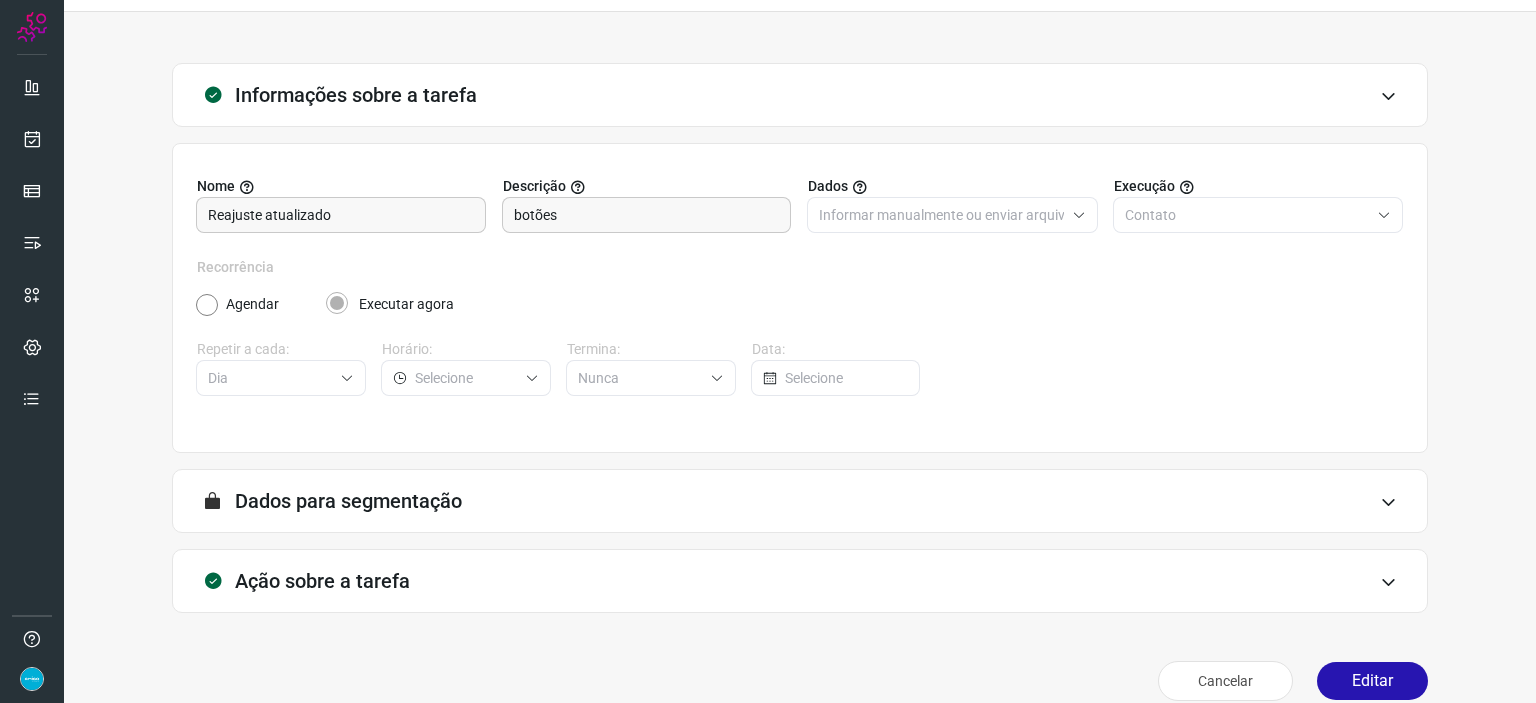 scroll, scrollTop: 77, scrollLeft: 0, axis: vertical 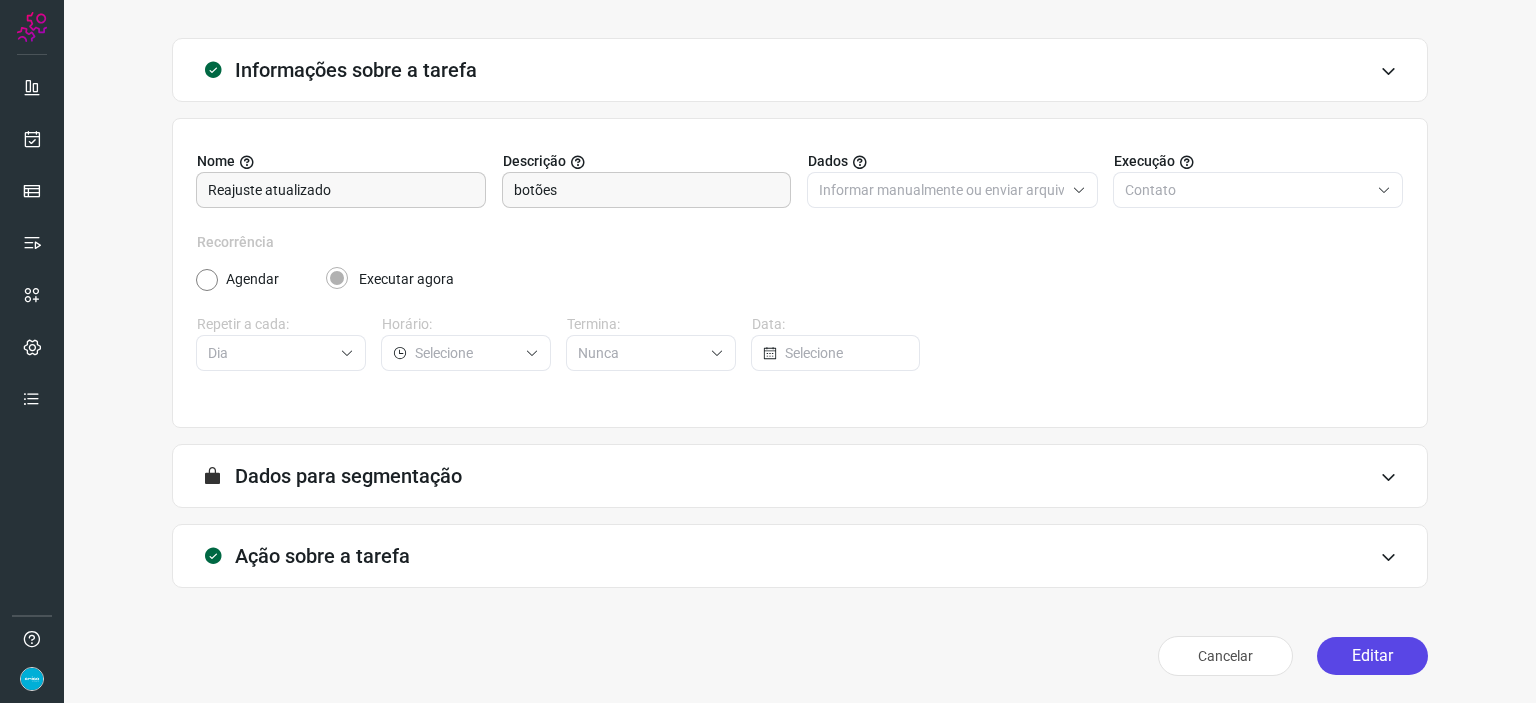 click on "Editar" at bounding box center [1372, 656] 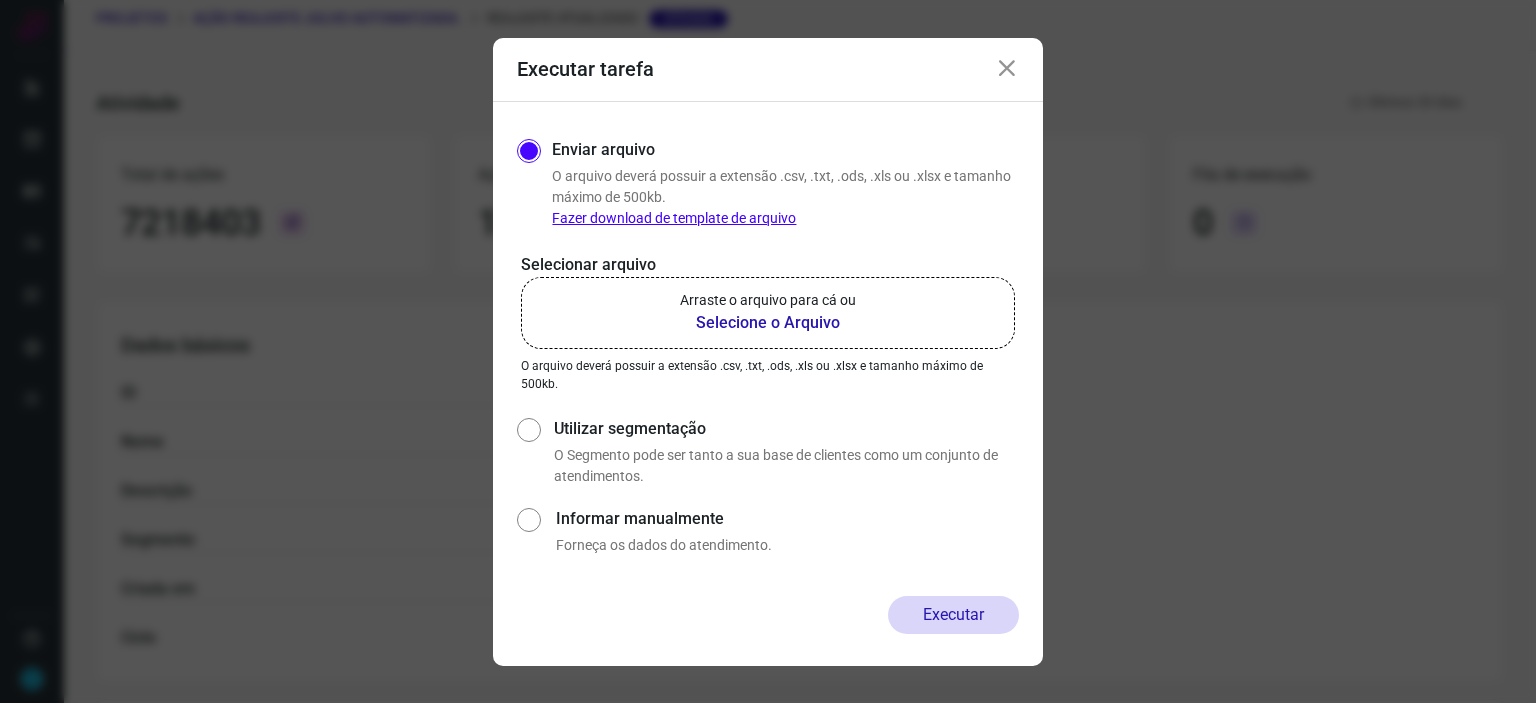 click on "Selecione o Arquivo" at bounding box center (768, 323) 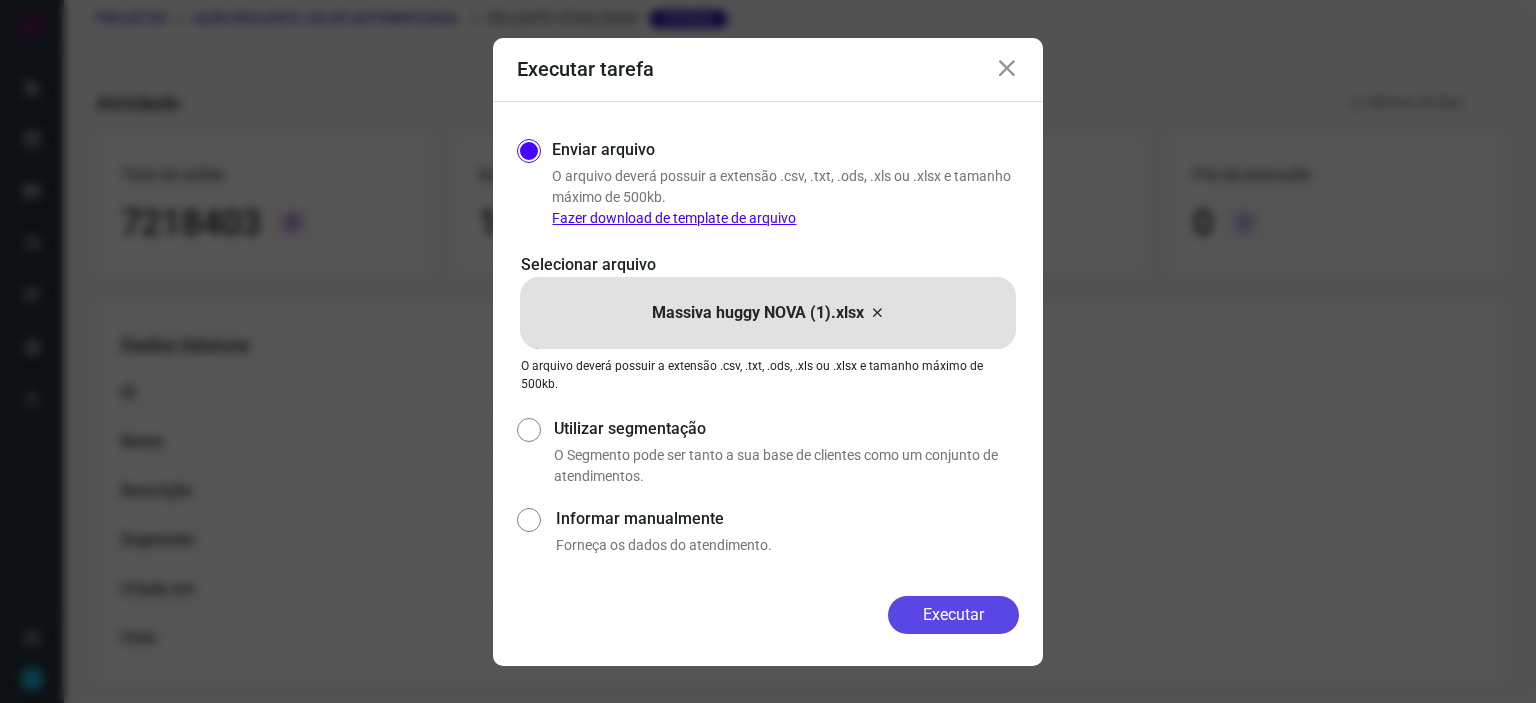 click on "Executar" at bounding box center (953, 615) 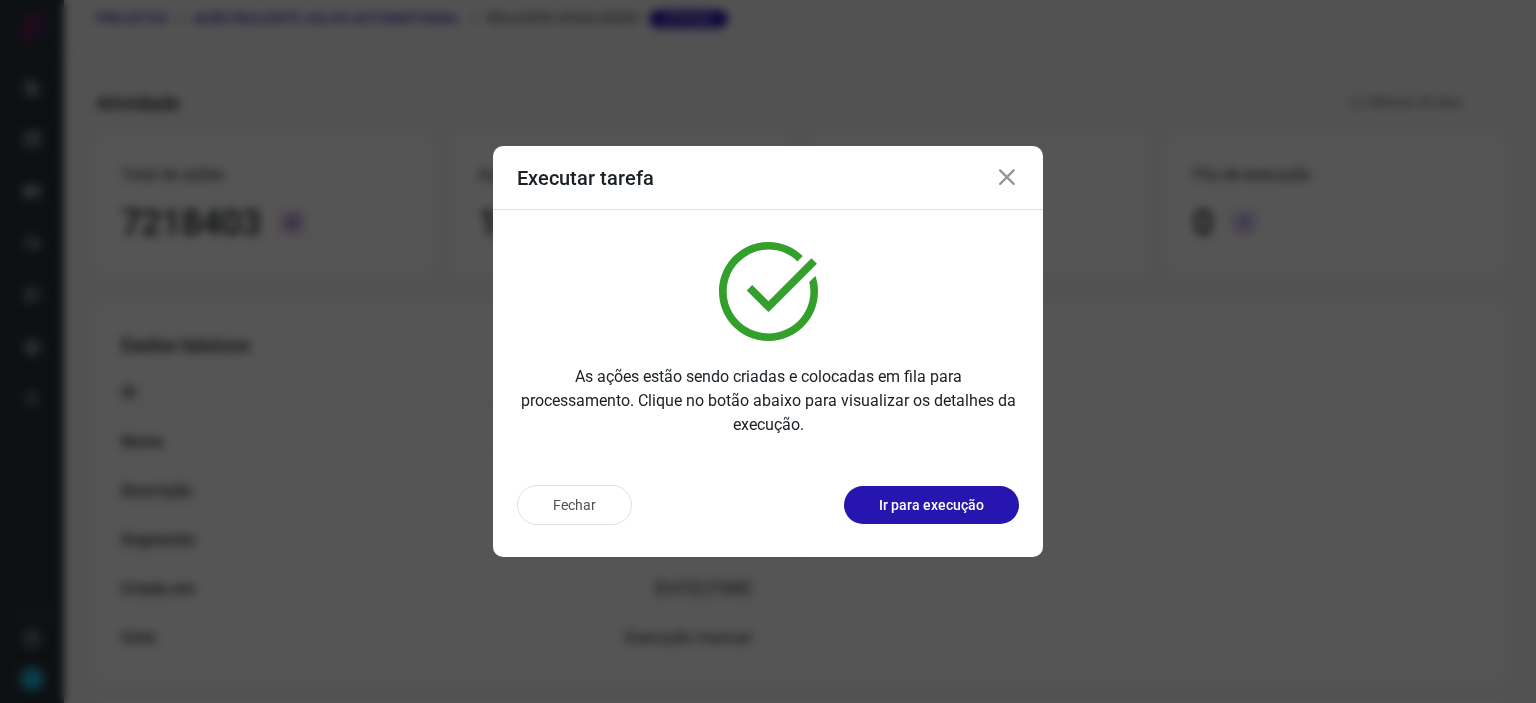 click at bounding box center [1007, 178] 